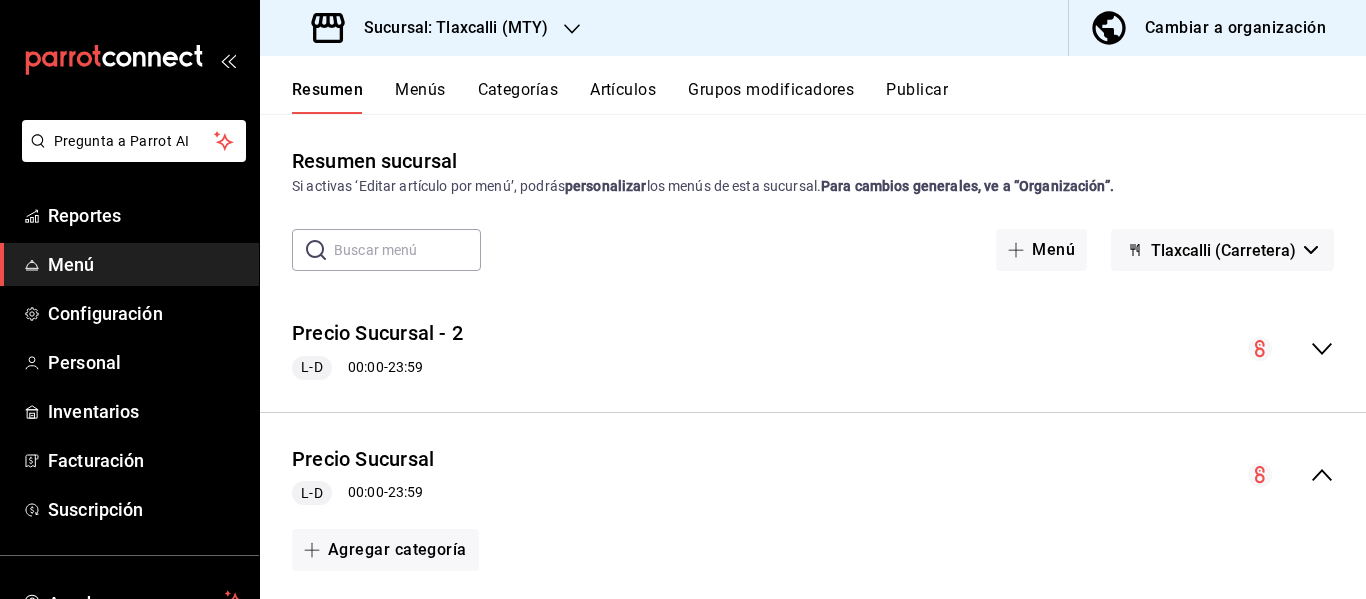 scroll, scrollTop: 0, scrollLeft: 0, axis: both 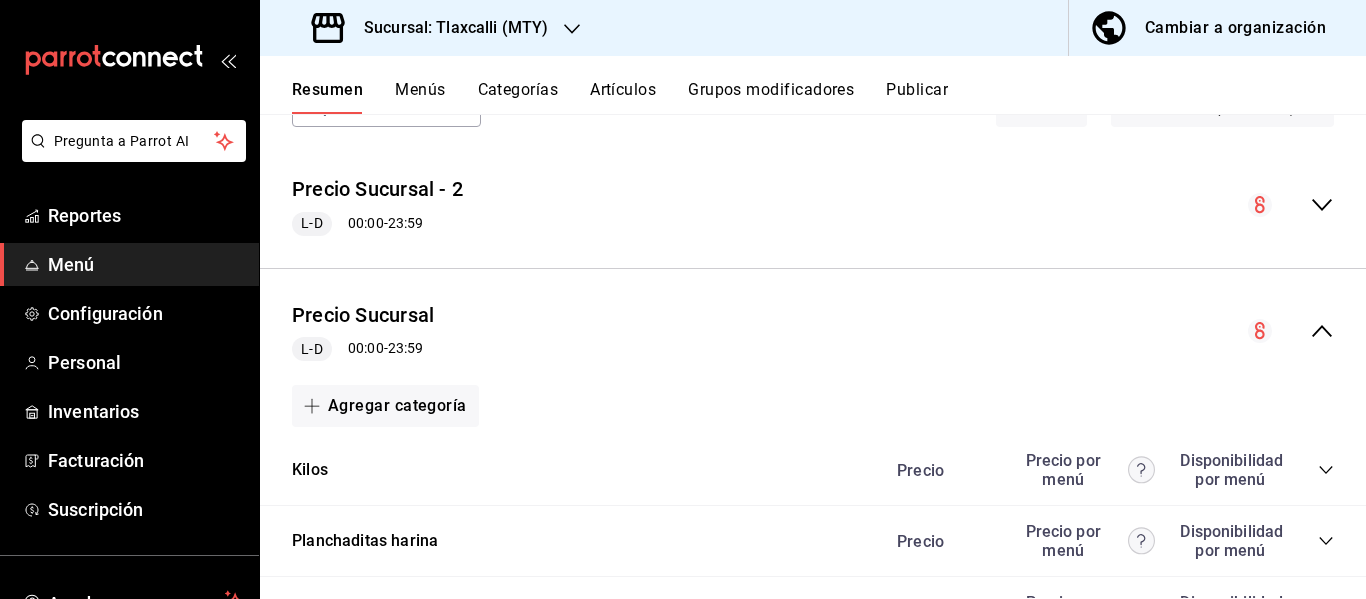click on "Cambiar a organización" at bounding box center [1235, 28] 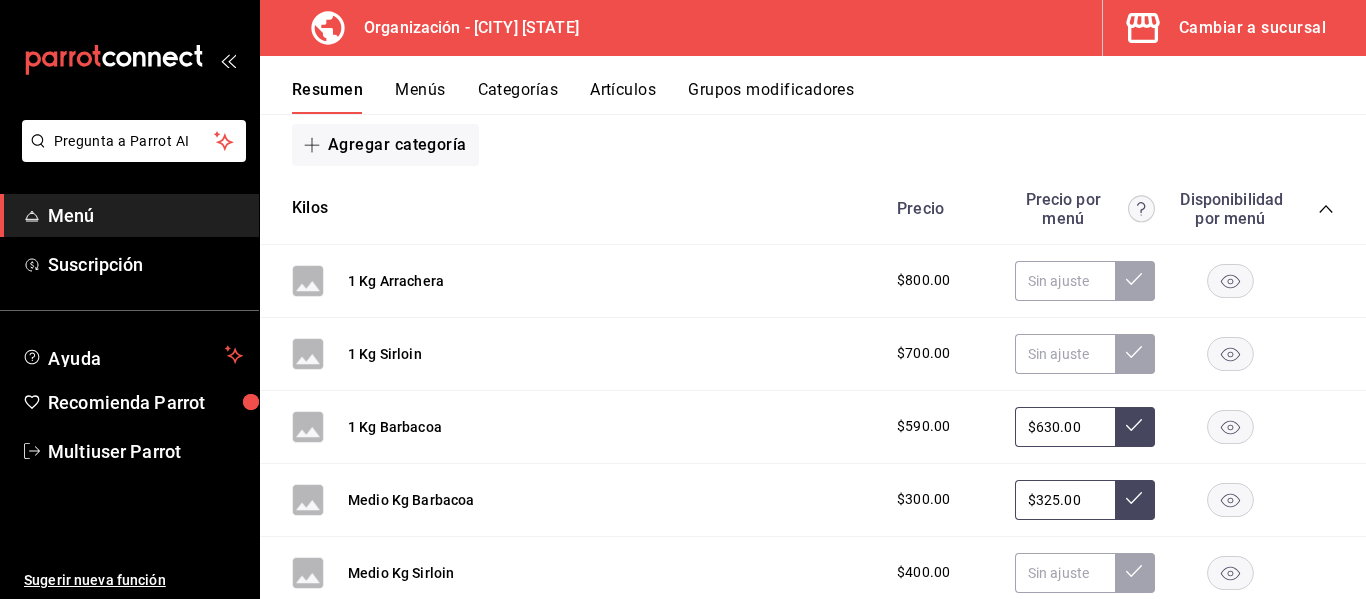 scroll, scrollTop: 282, scrollLeft: 0, axis: vertical 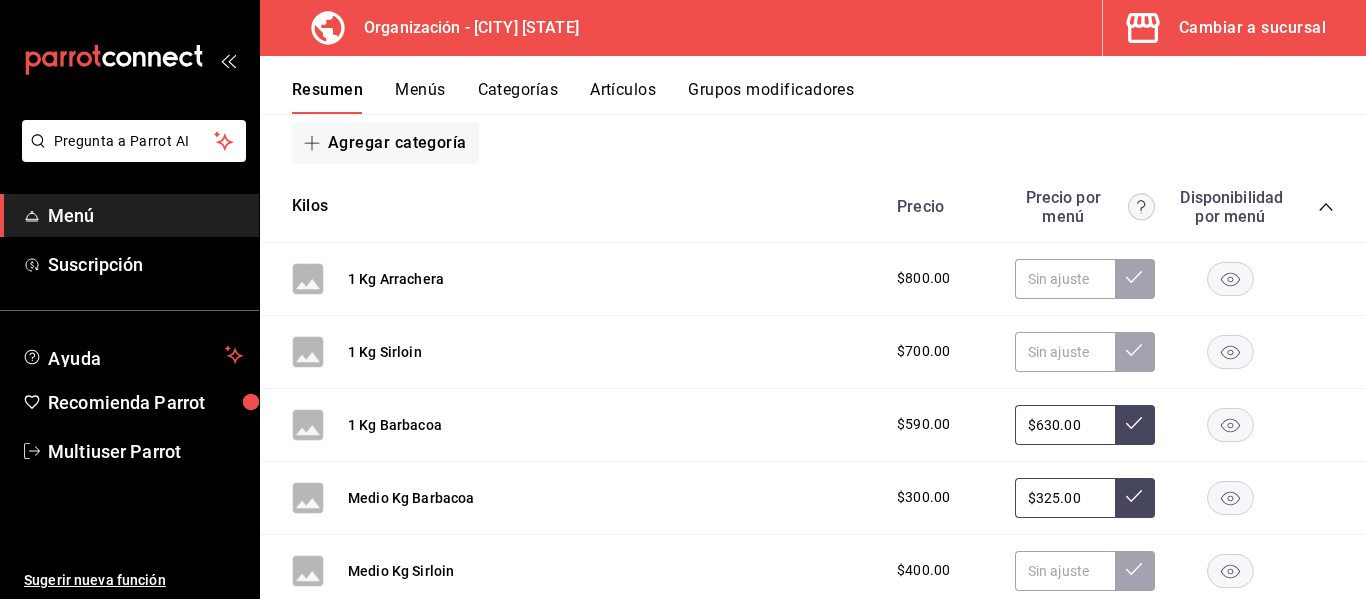 click at bounding box center (1326, 207) 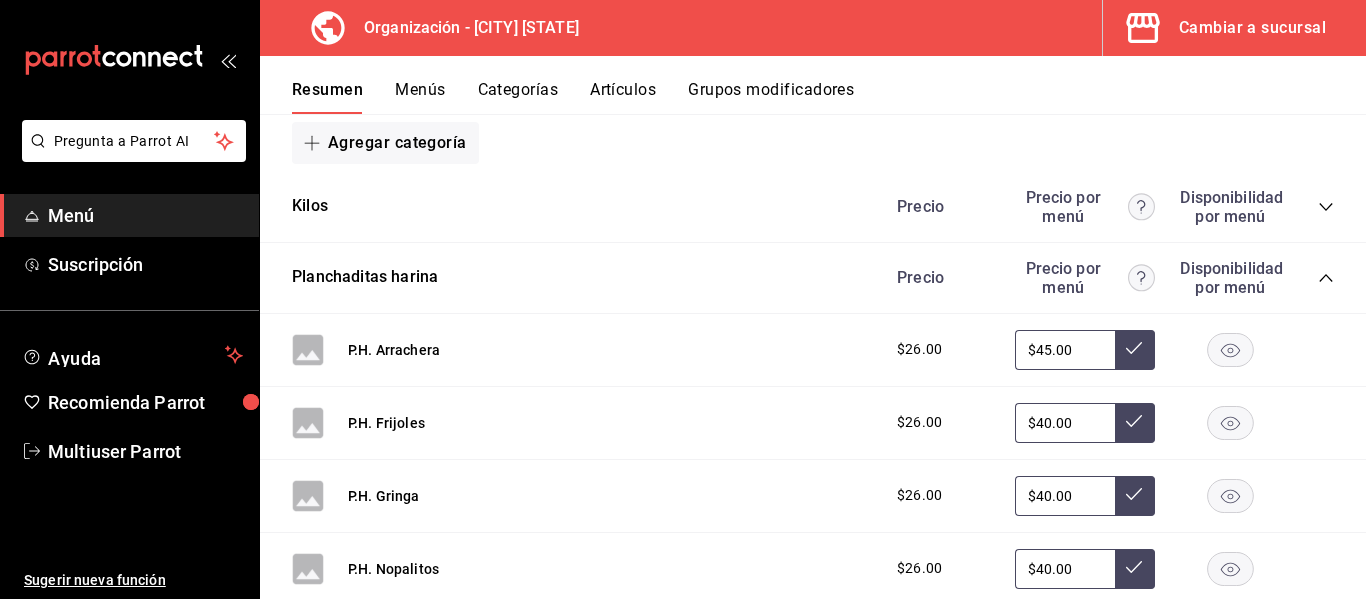 click 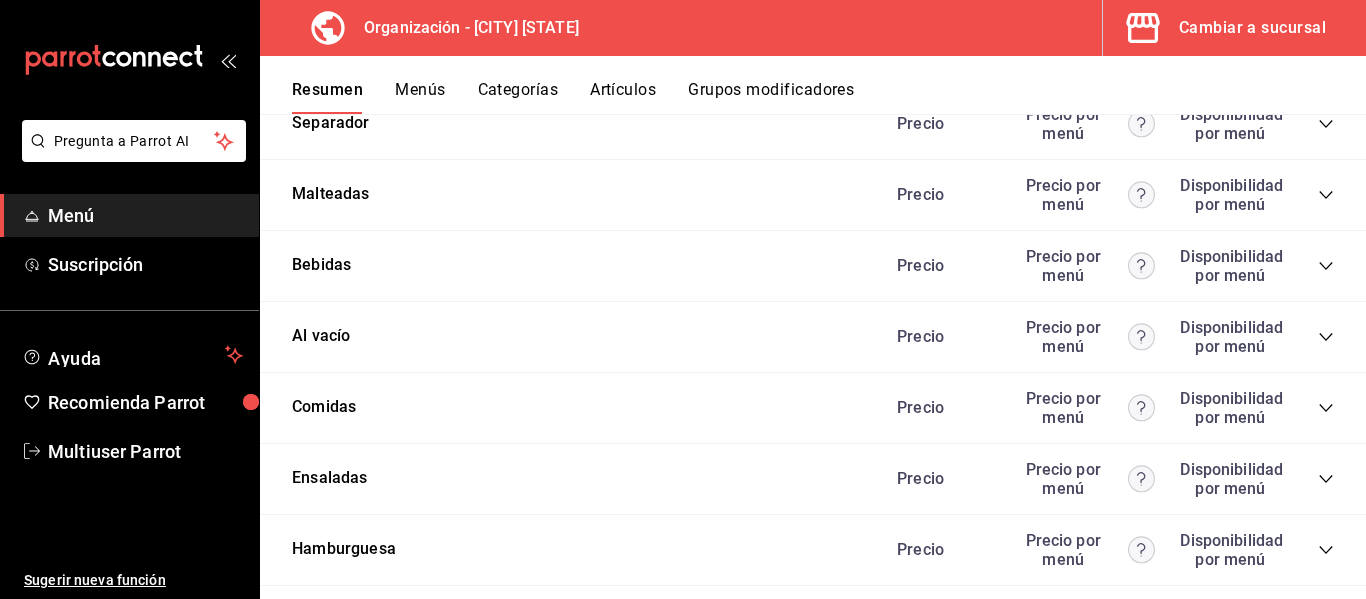 scroll, scrollTop: 720, scrollLeft: 0, axis: vertical 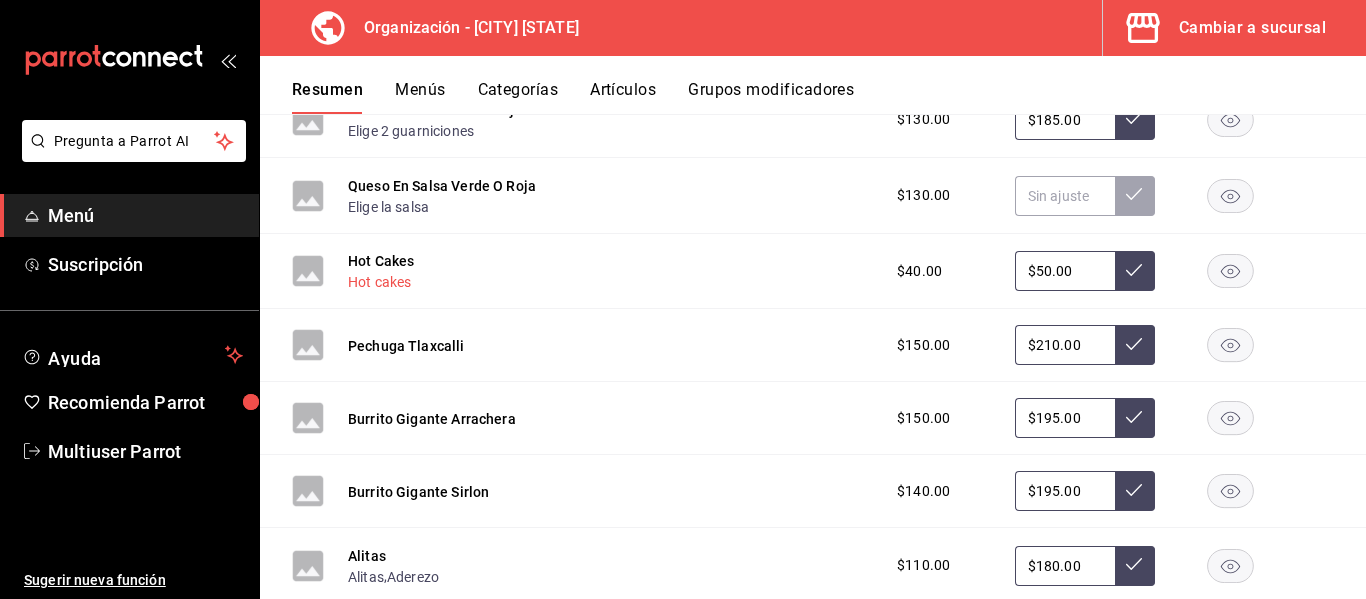 click on "Hot cakes" at bounding box center [379, 282] 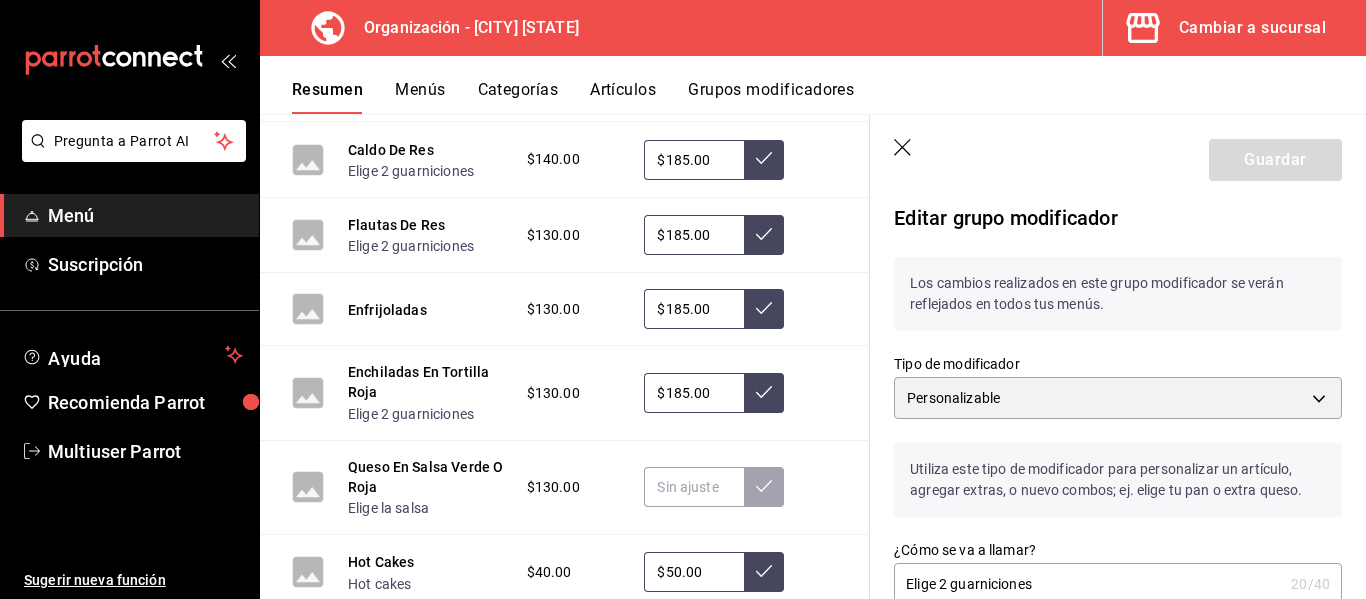 scroll, scrollTop: 0, scrollLeft: 0, axis: both 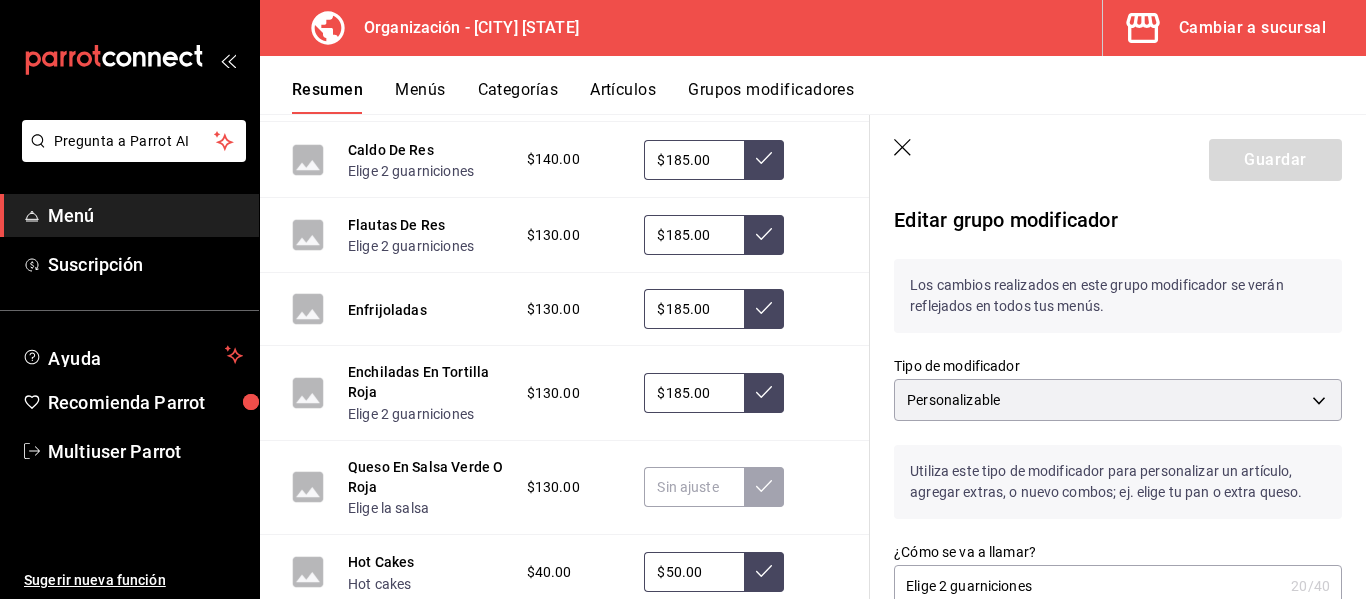 click 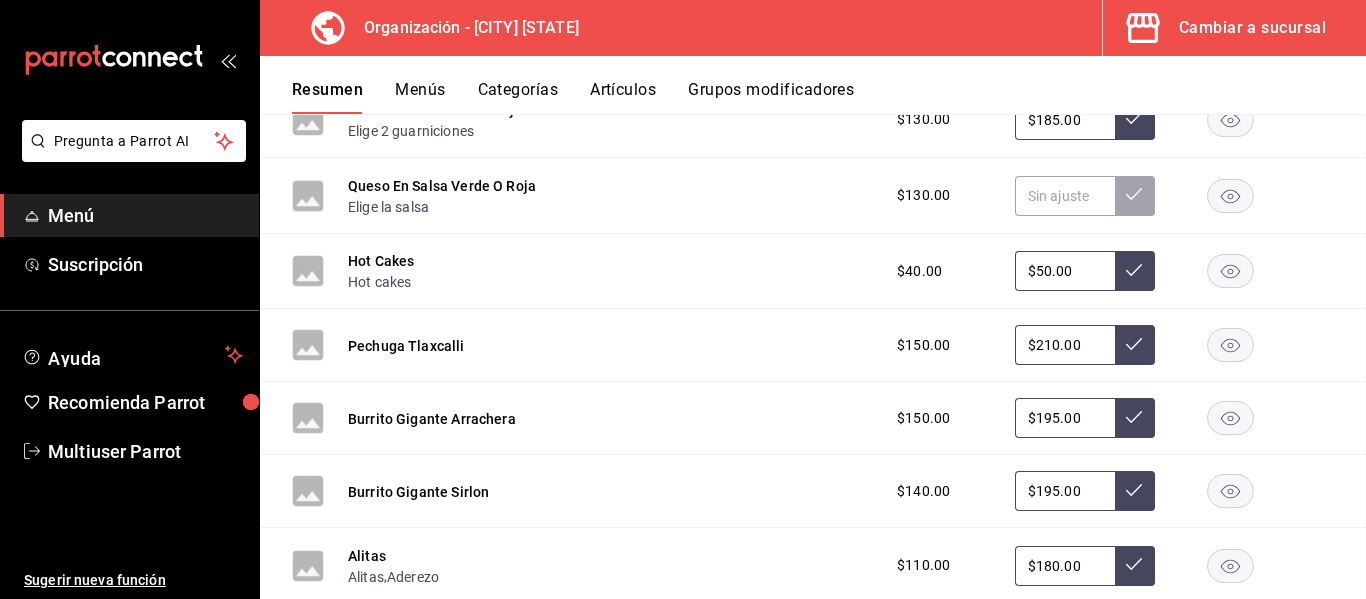 scroll, scrollTop: 0, scrollLeft: 0, axis: both 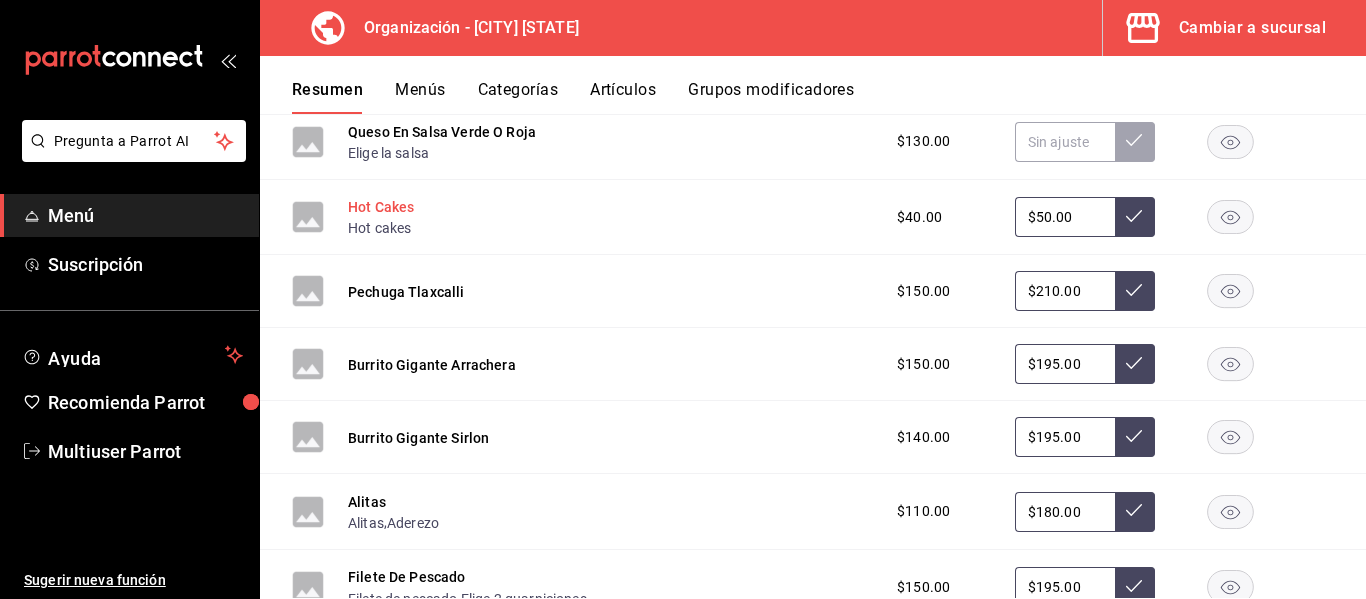 click on "Hot Cakes" at bounding box center [381, 207] 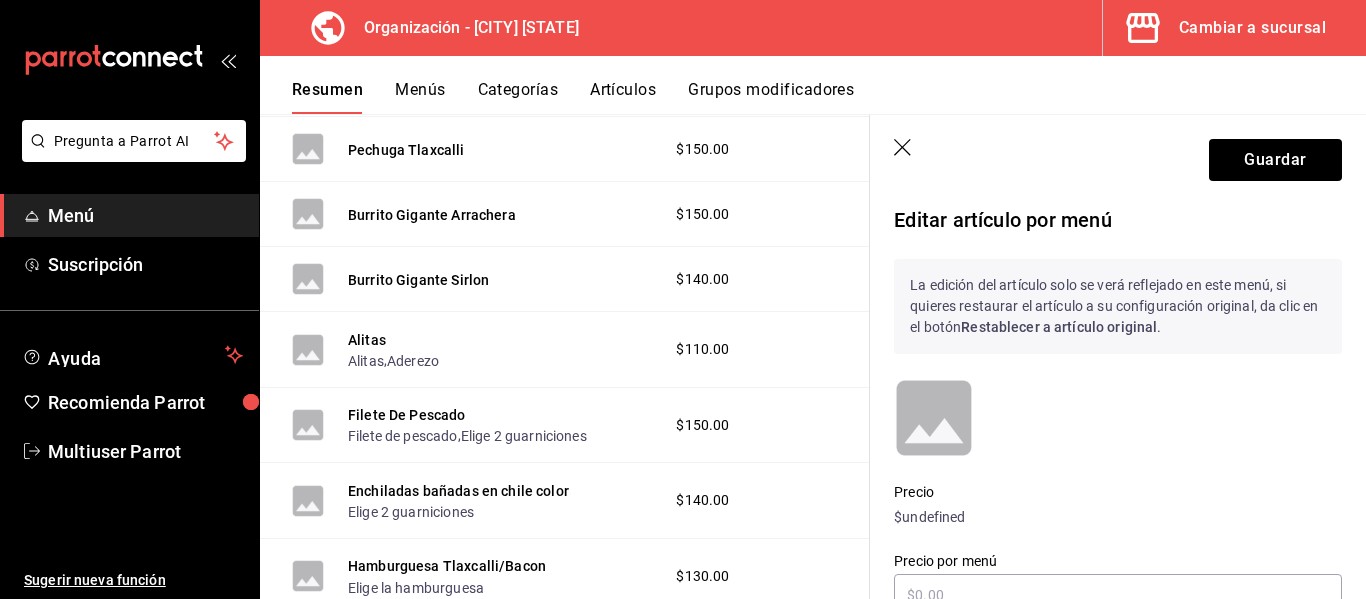 scroll, scrollTop: 2334, scrollLeft: 0, axis: vertical 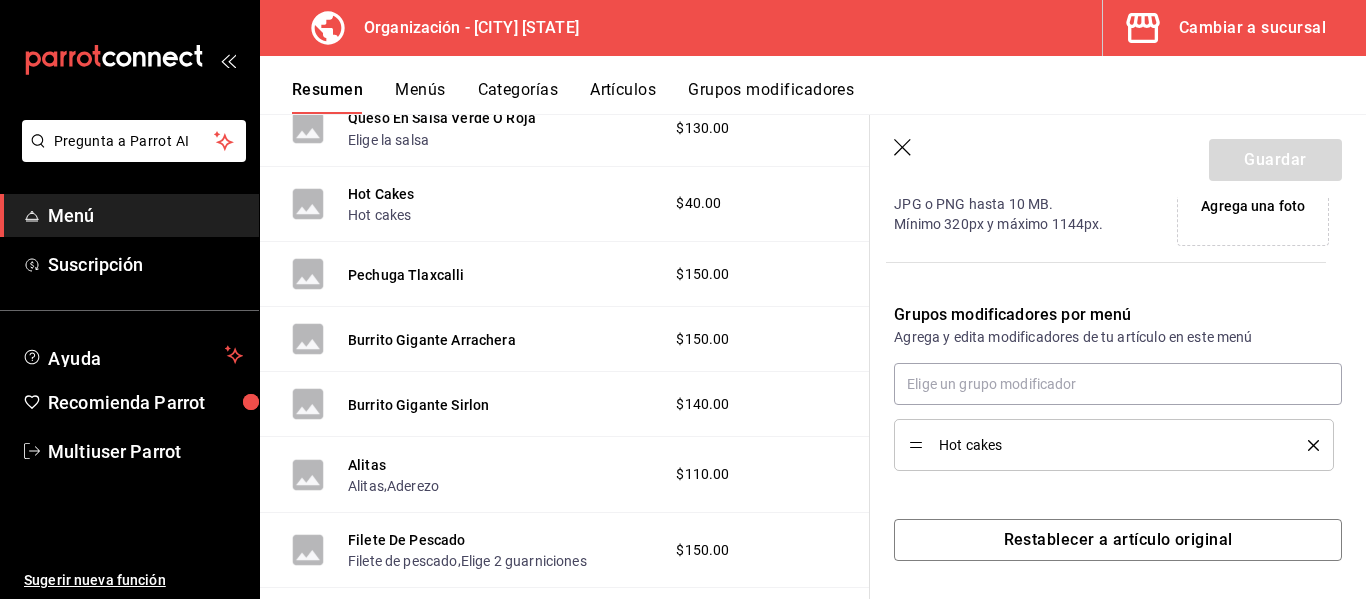 click on "Artículos" at bounding box center (623, 97) 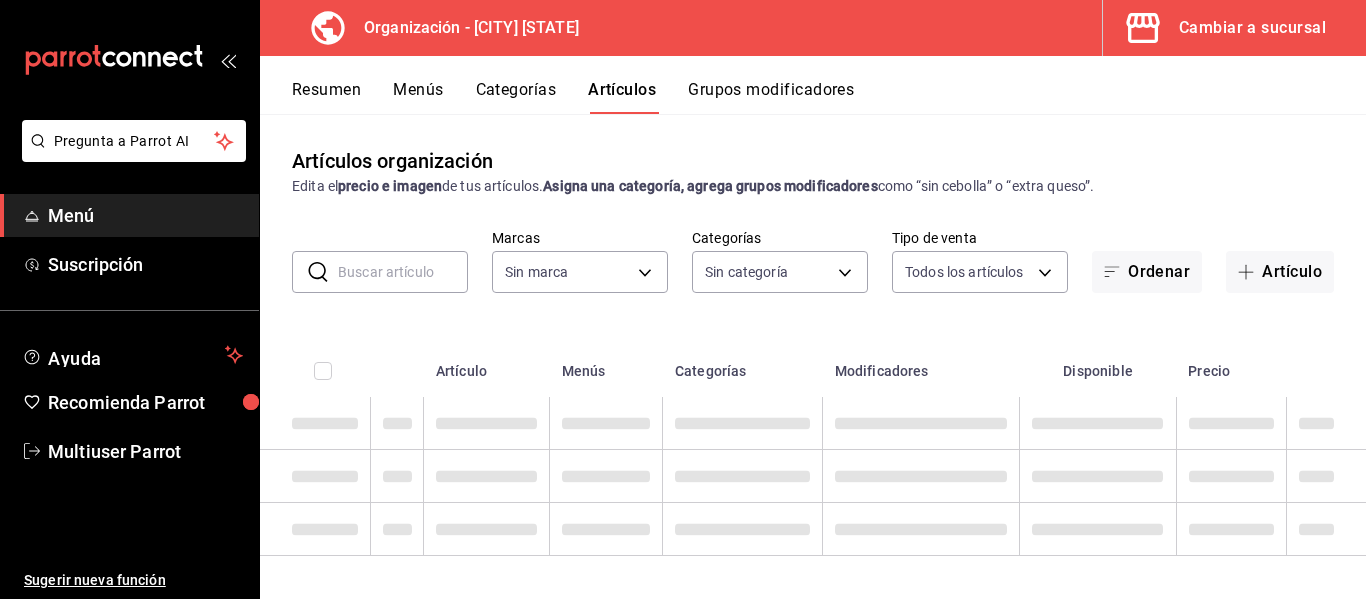 type on "[UUID]" 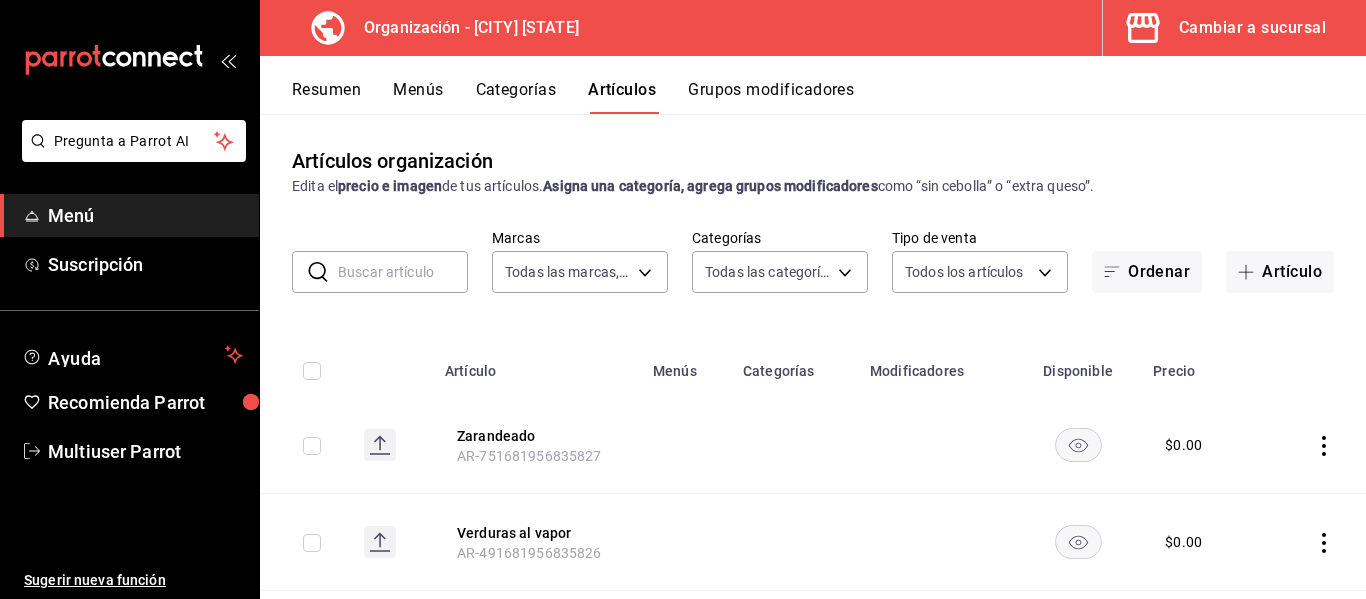 type on "070001a3-1ff0-4c3b-ad4b-bd30bbebb019,b6c33901-f6c9-4538-b856-815c2db8dacb,1143707a-548d-4afa-823a-f5afcd21947d,2bd593e3-06a0-4b62-afc6-fa7879337ce4,a6d80f46-0ffe-4eba-9523-14e4d0b2e99a,a666f3d1-20ab-4b3f-8223-482eb7ad0d0b,d56d6101-6985-4a02-bcba-2c5aeca320b9,f2b4fd4b-3337-47ba-8b9d-dd87dcec89e6,2338bbd9-0a0d-4d55-90d5-9791c79fa341,3f4a6fb3-8de0-4f35-b34d-36873e90aec7,6a26241e-297e-428a-ab23-e8b67183379f,3d755a54-a32e-441f-bb8c-fe00f238d15a,6800b830-5684-4e30-a284-e970f3c057ca,3fe73bd1-4f41-430c-ac22-b091f202cf0d,325141e3-012f-4bb8-8037-955a8f3f4626,0d253c66-9482-430f-b447-9411bf7975a7,323a3237-e019-4fc0-8dbb-9f9db2de4a82" 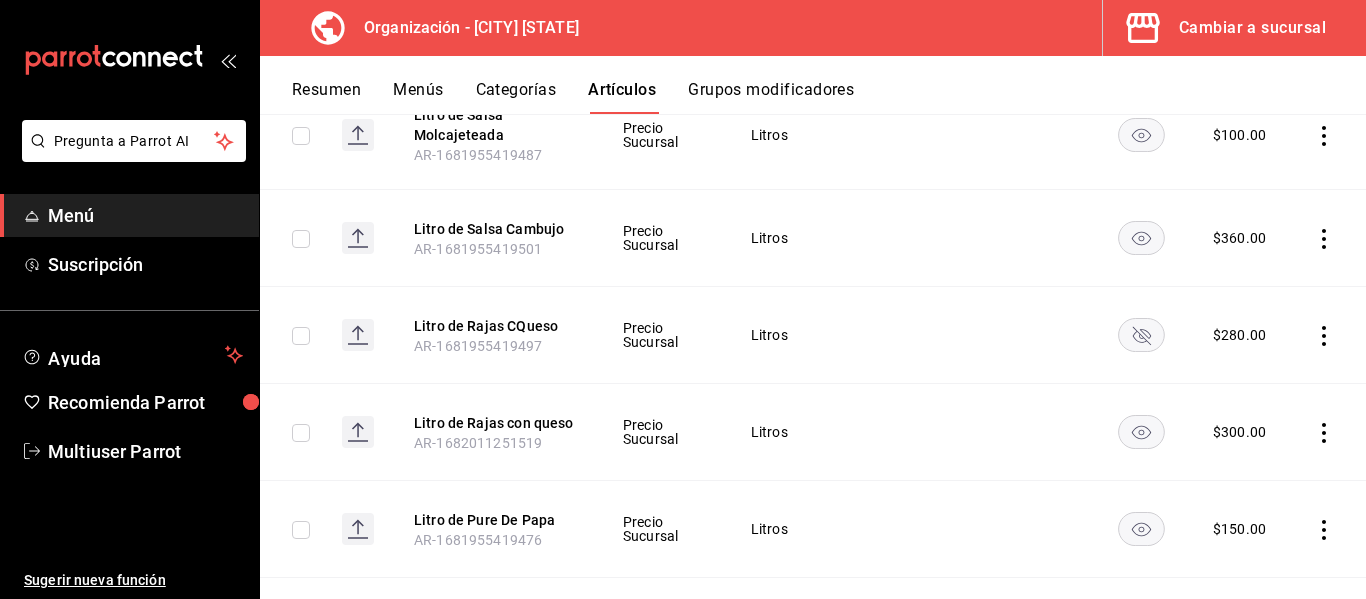 scroll, scrollTop: 28909, scrollLeft: 0, axis: vertical 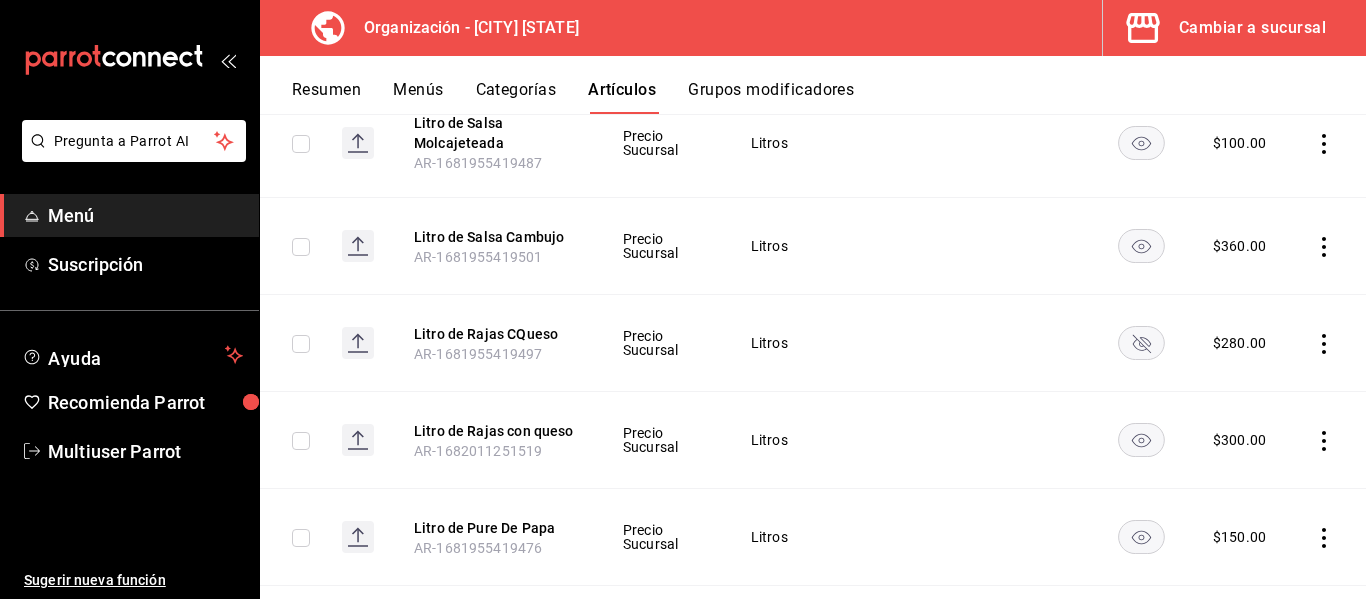 click on "Grupos modificadores" at bounding box center (771, 97) 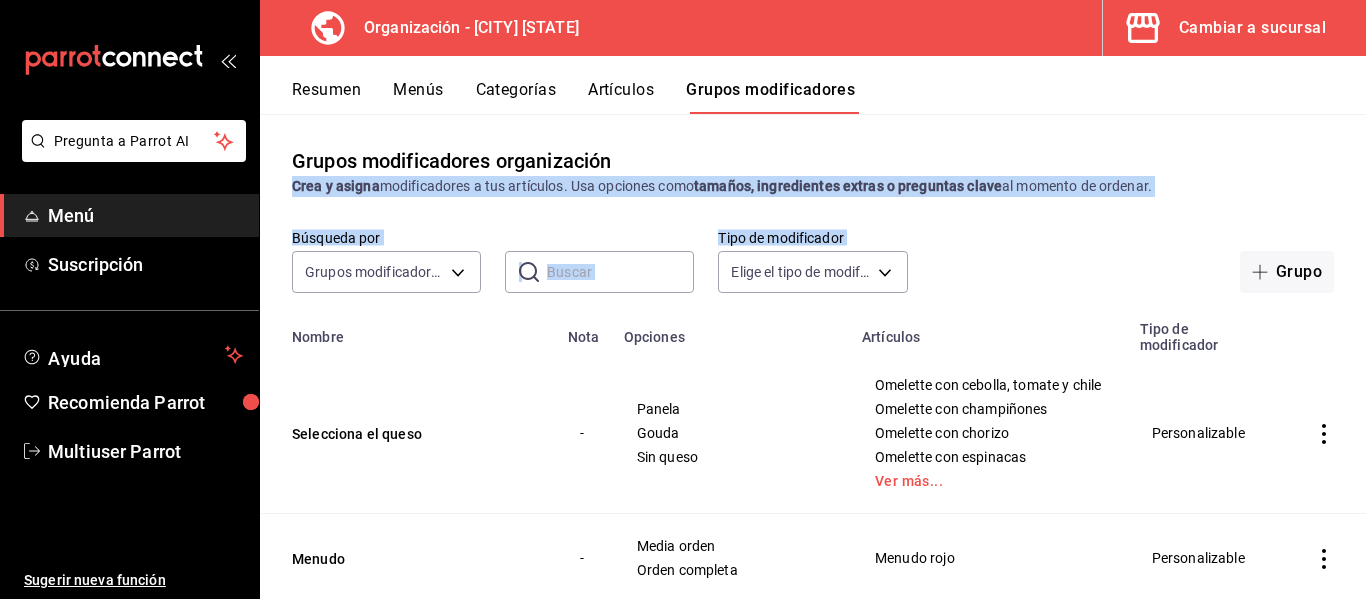 drag, startPoint x: 743, startPoint y: 87, endPoint x: 768, endPoint y: 117, distance: 39.051247 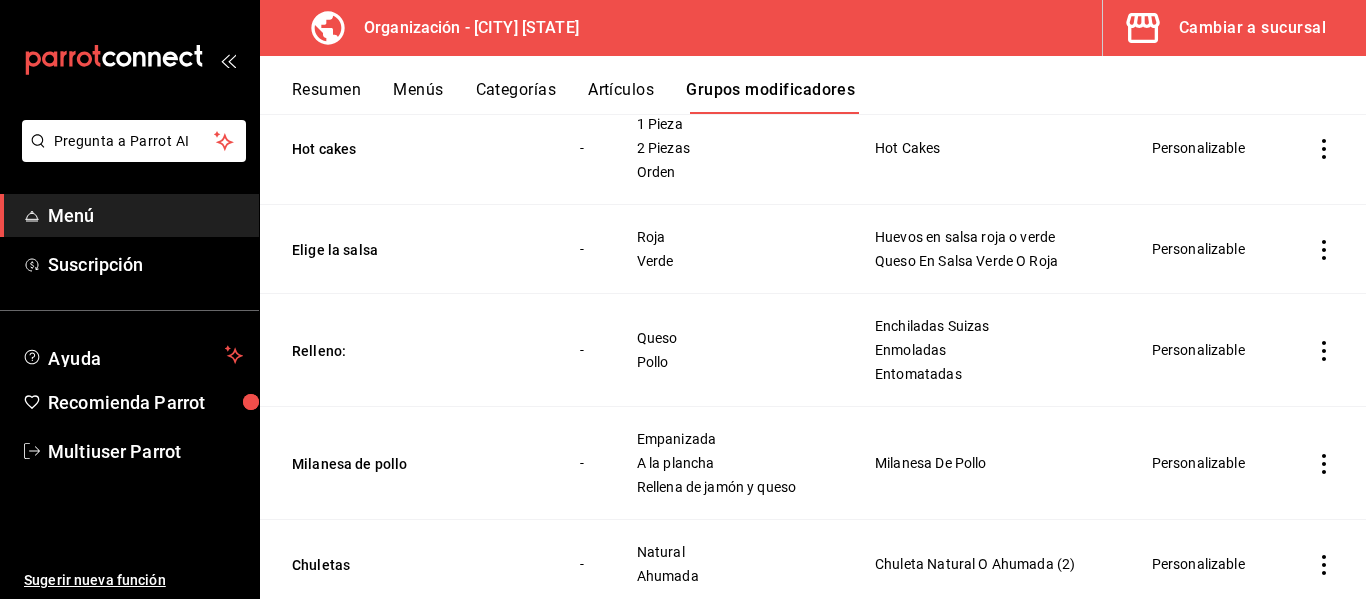 scroll, scrollTop: 3069, scrollLeft: 0, axis: vertical 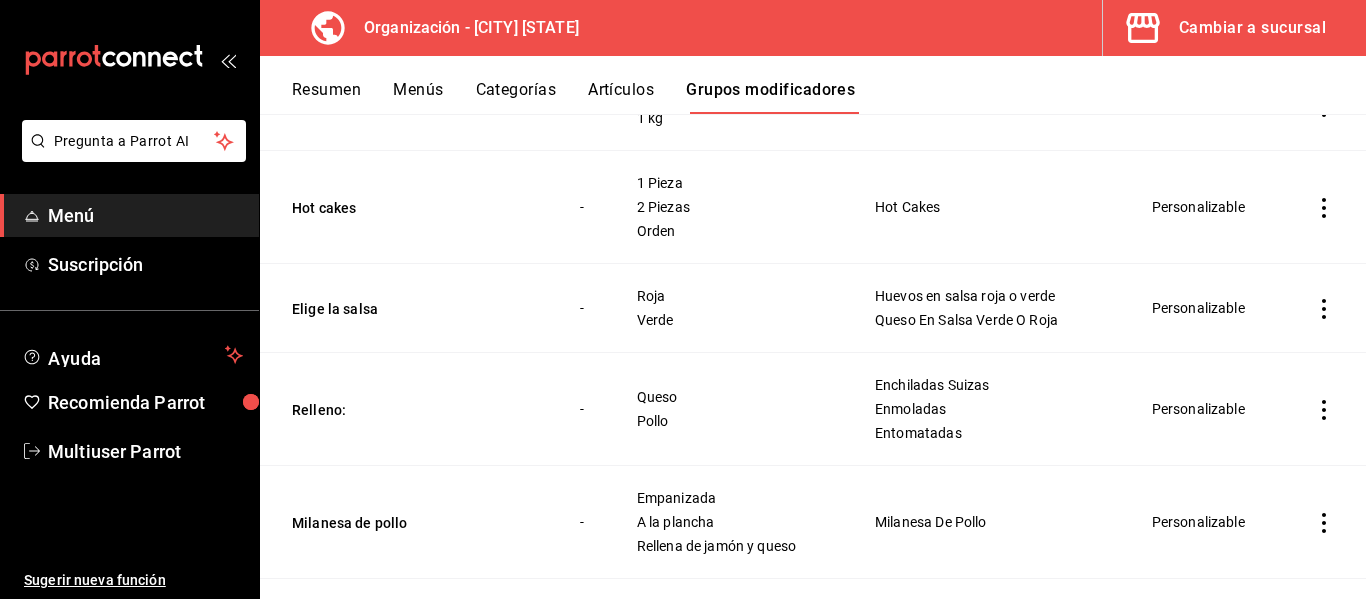 click 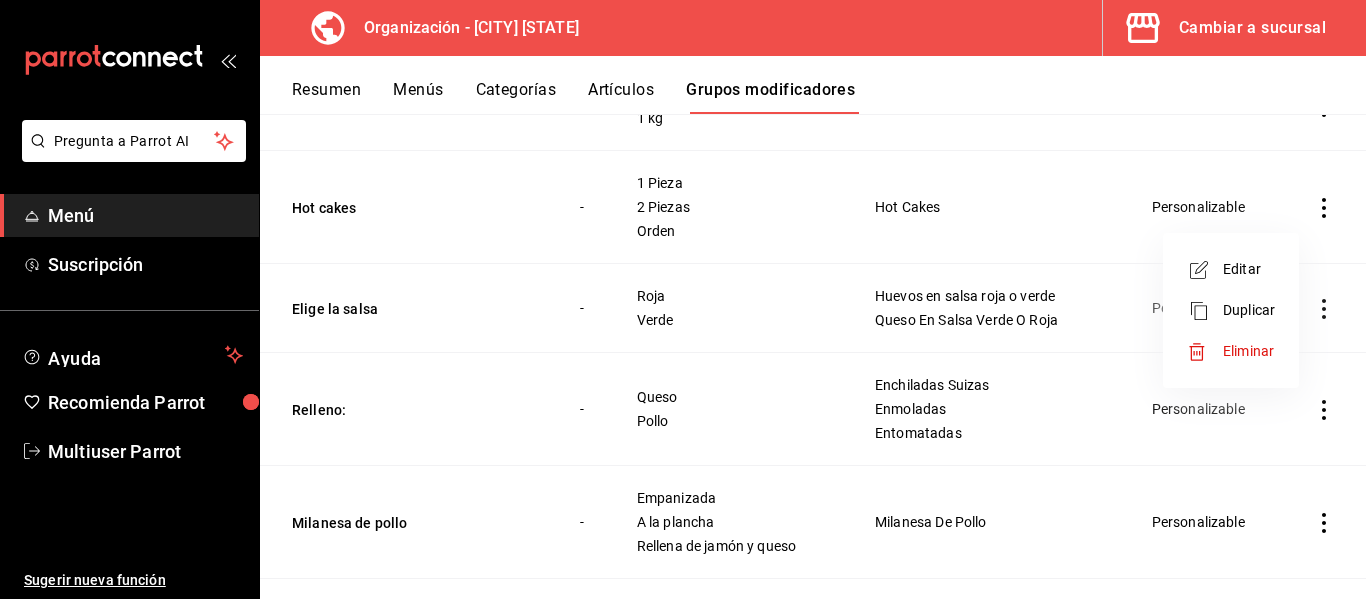 click on "Editar" at bounding box center (1249, 269) 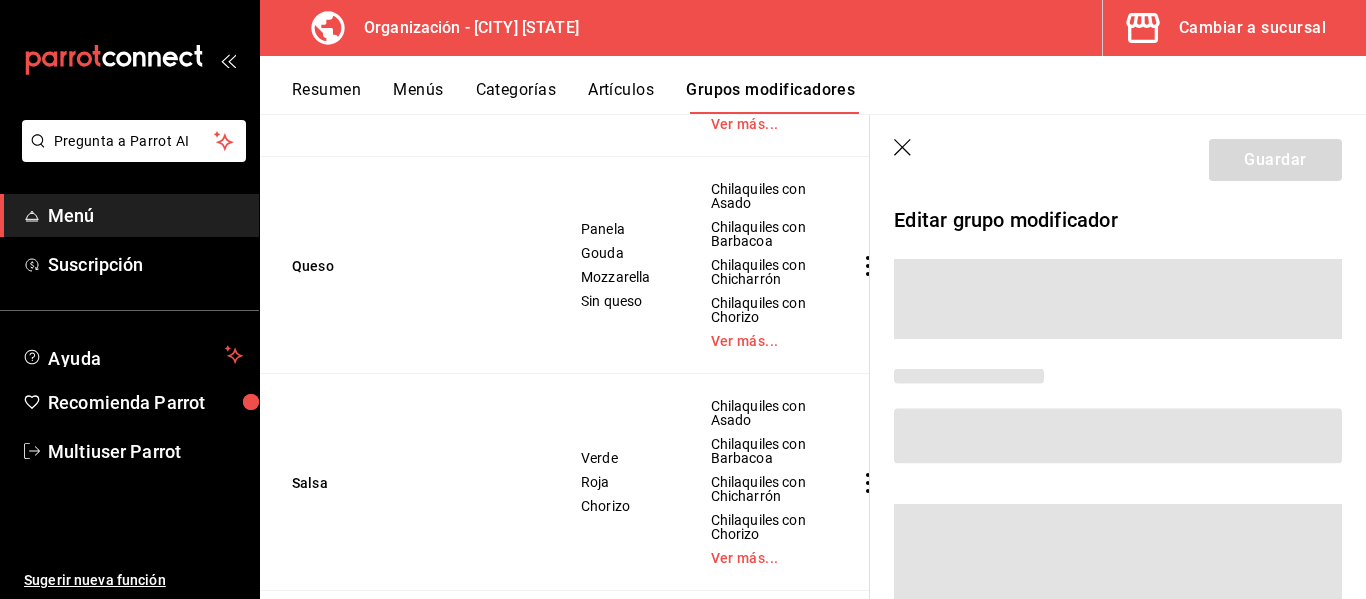 scroll, scrollTop: 3024, scrollLeft: 0, axis: vertical 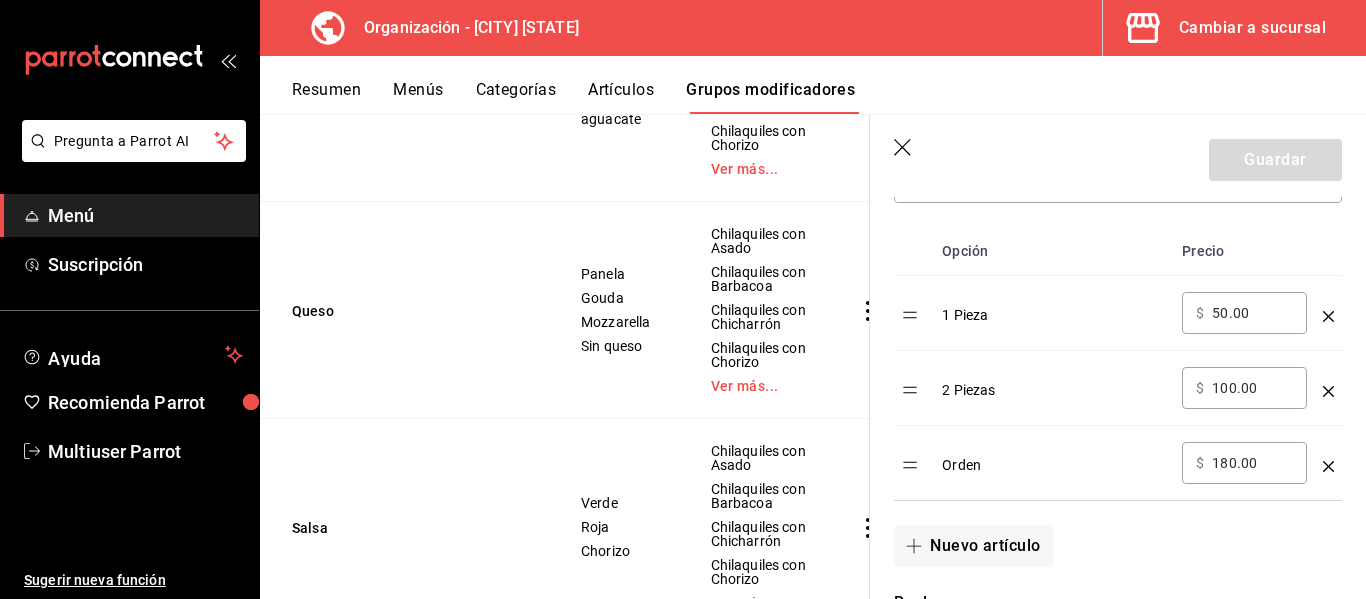 click on "180.00" at bounding box center [1252, 463] 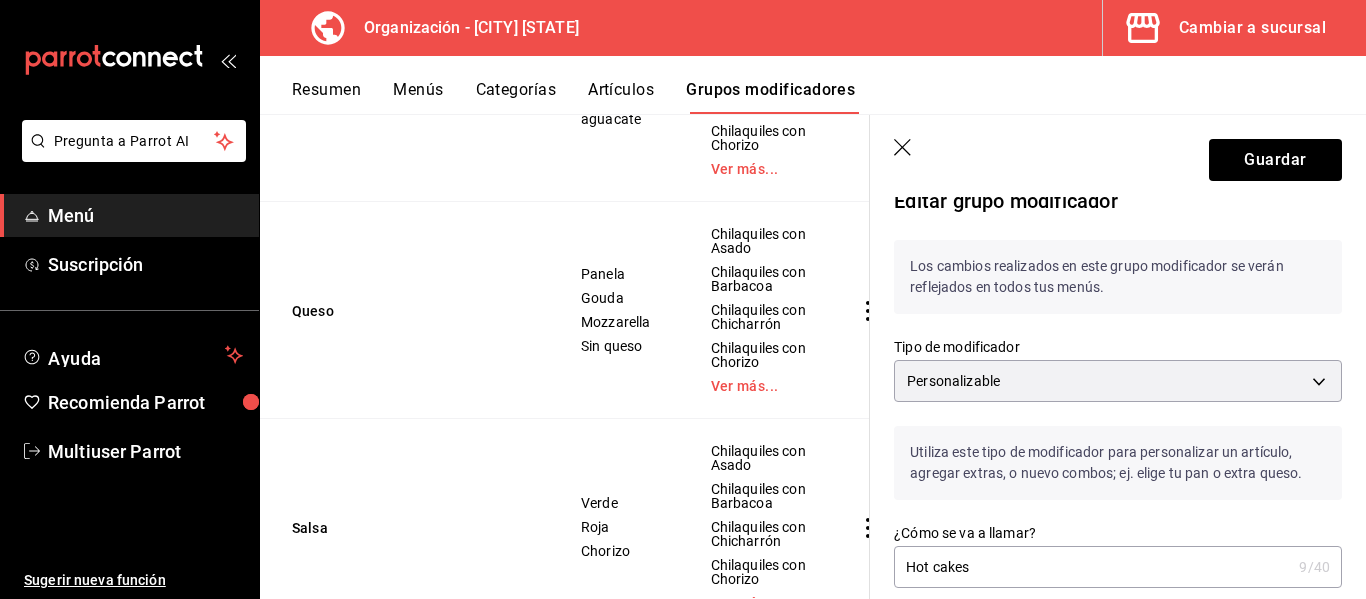 scroll, scrollTop: 0, scrollLeft: 0, axis: both 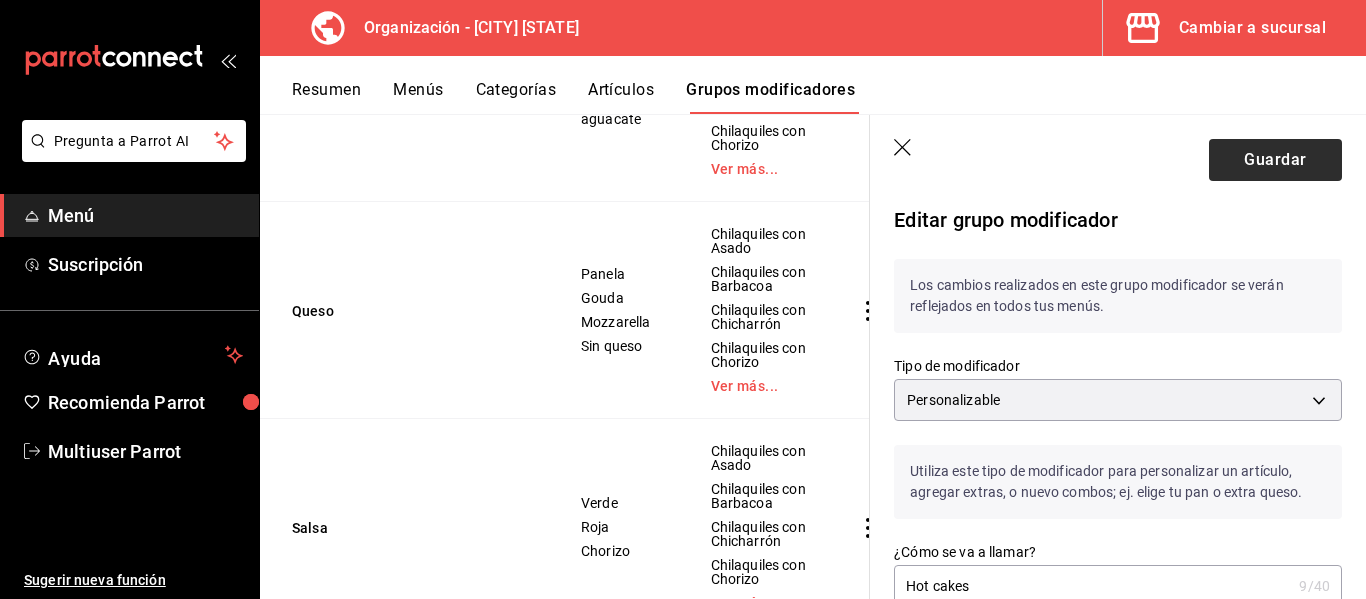 type on "200.00" 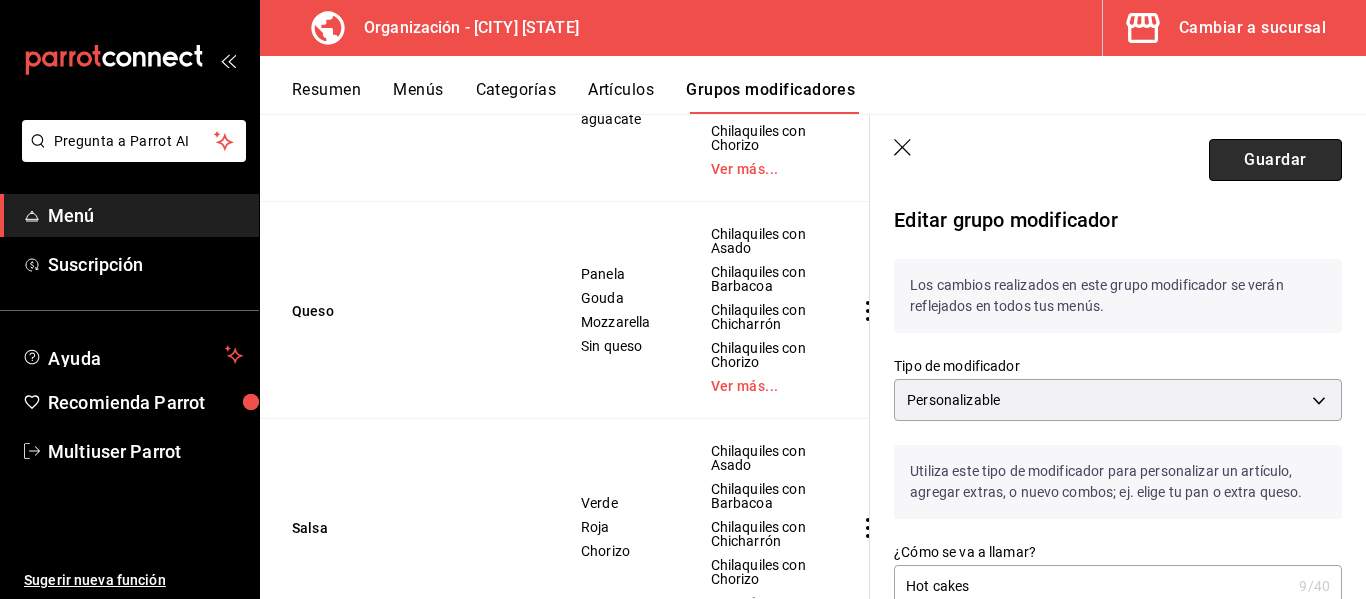 click on "Guardar" at bounding box center [1275, 160] 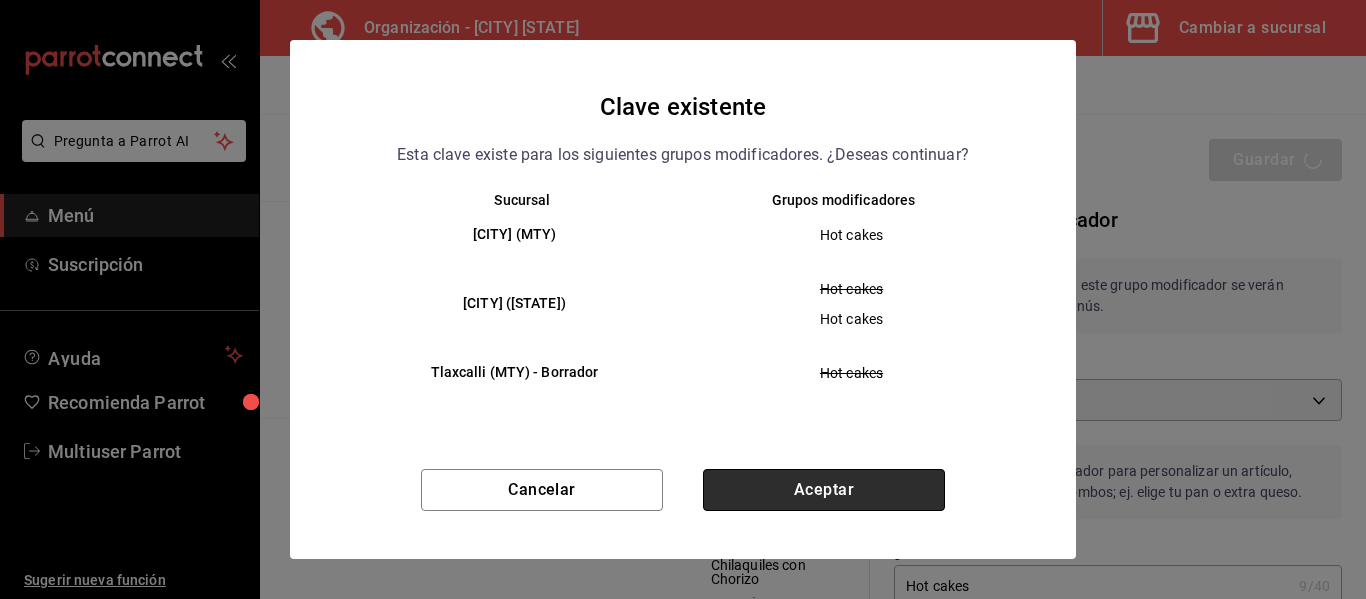 click on "Aceptar" at bounding box center (824, 490) 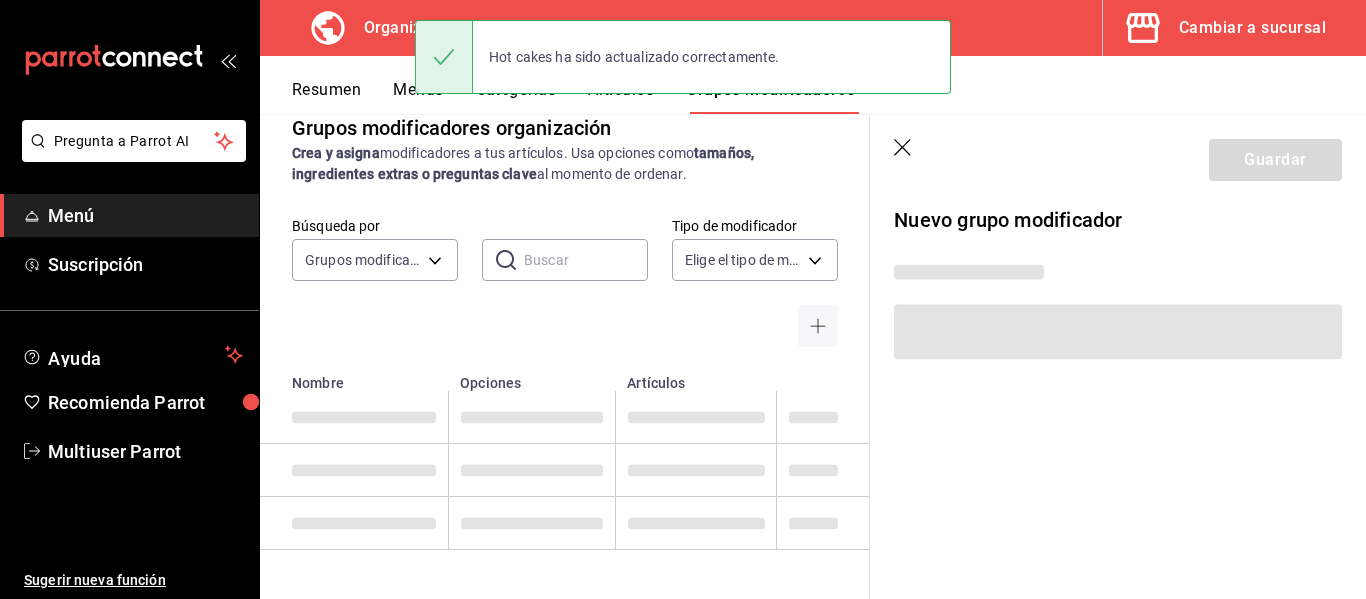 scroll, scrollTop: 0, scrollLeft: 0, axis: both 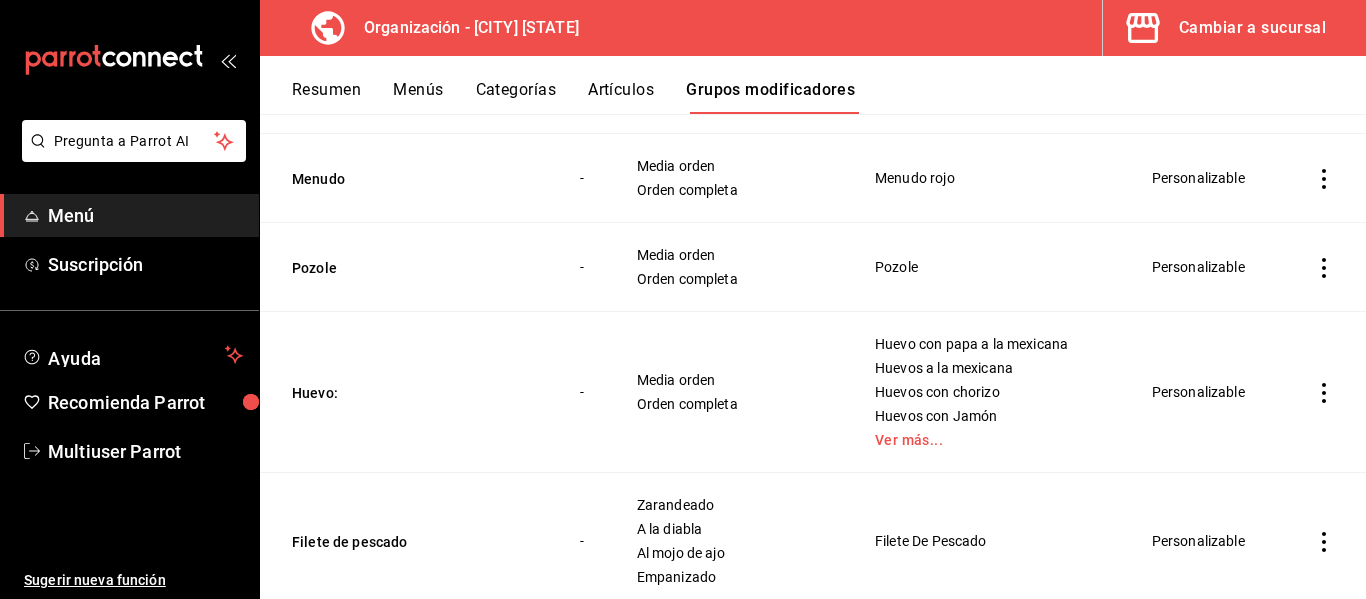 click 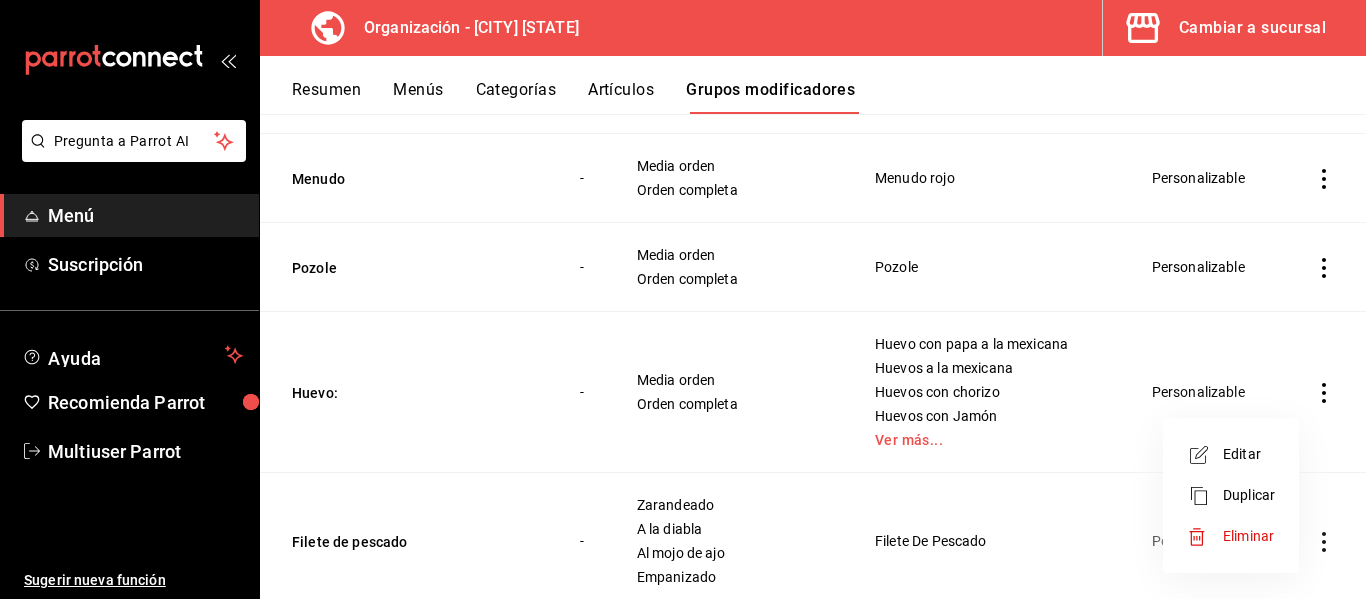 click on "Editar" at bounding box center (1249, 454) 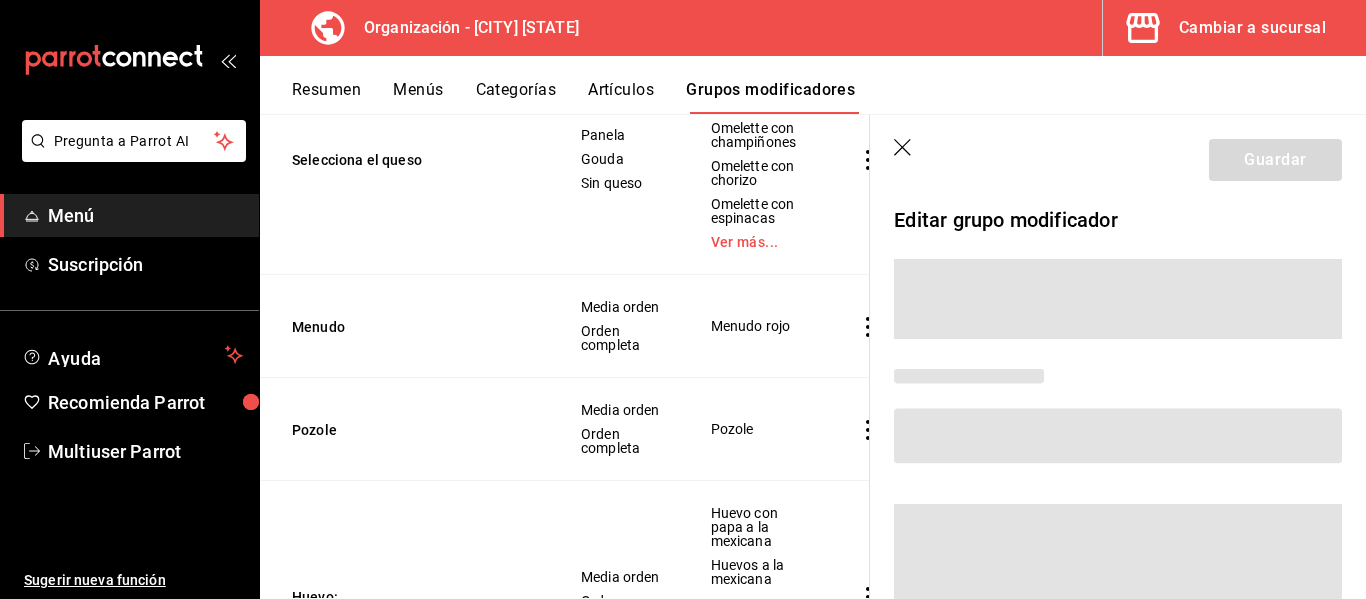 scroll, scrollTop: 363, scrollLeft: 0, axis: vertical 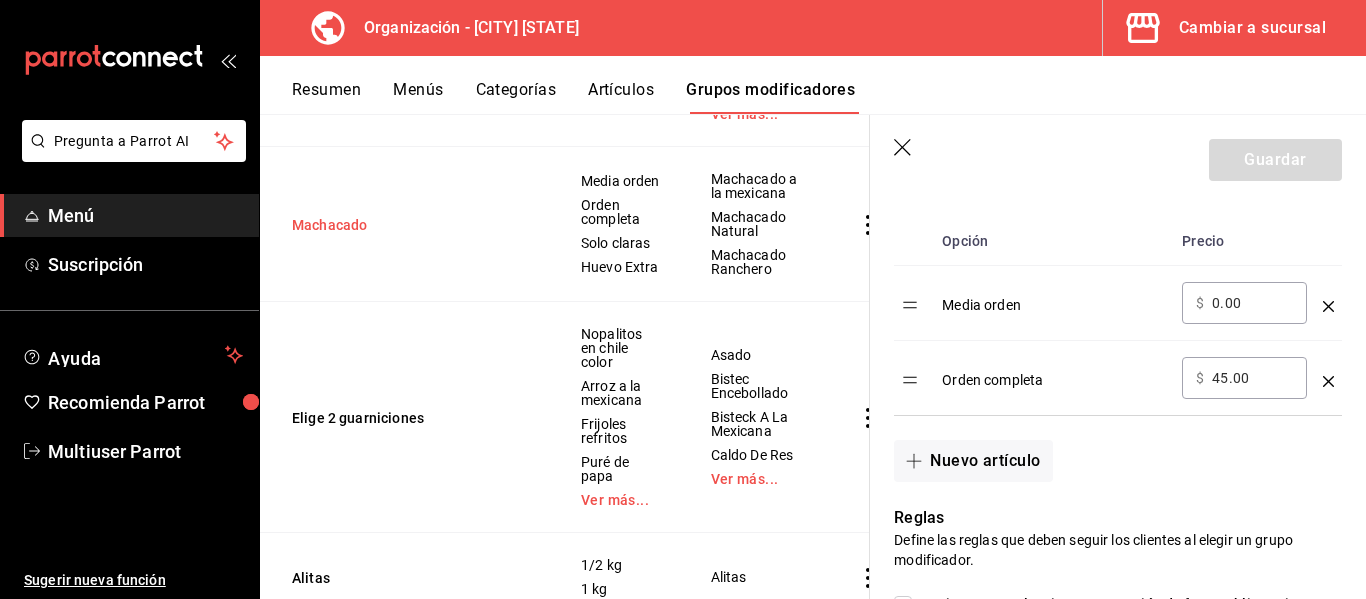 click on "Machacado" at bounding box center [412, 225] 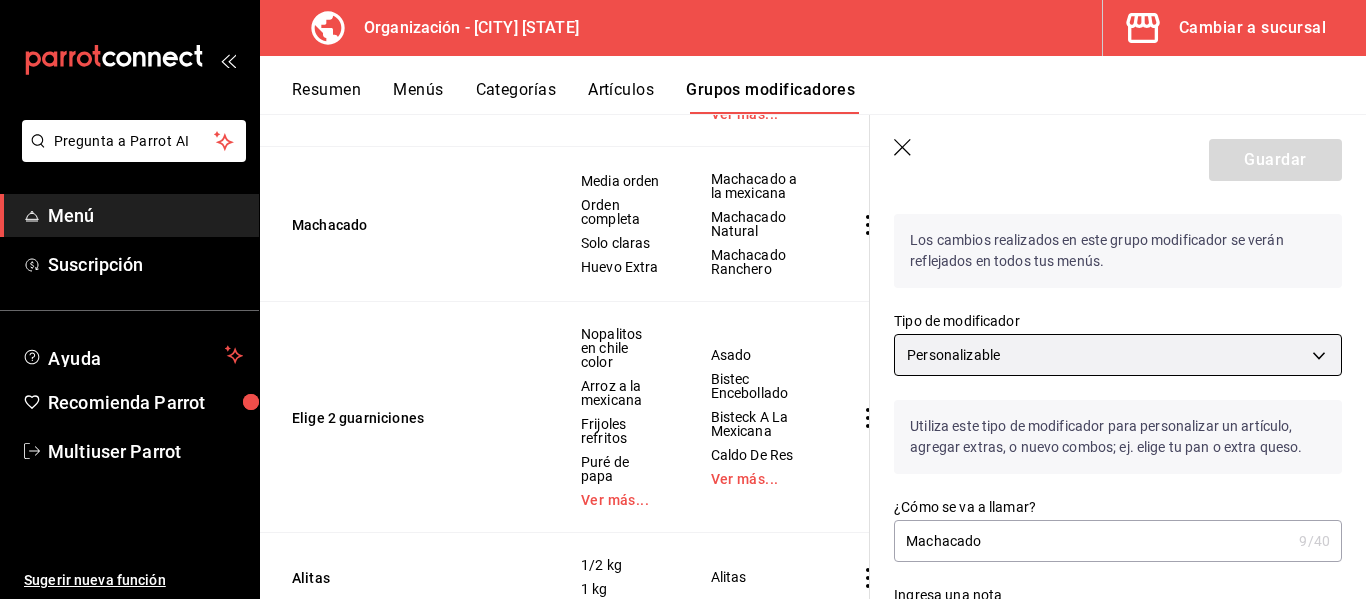 scroll, scrollTop: 0, scrollLeft: 0, axis: both 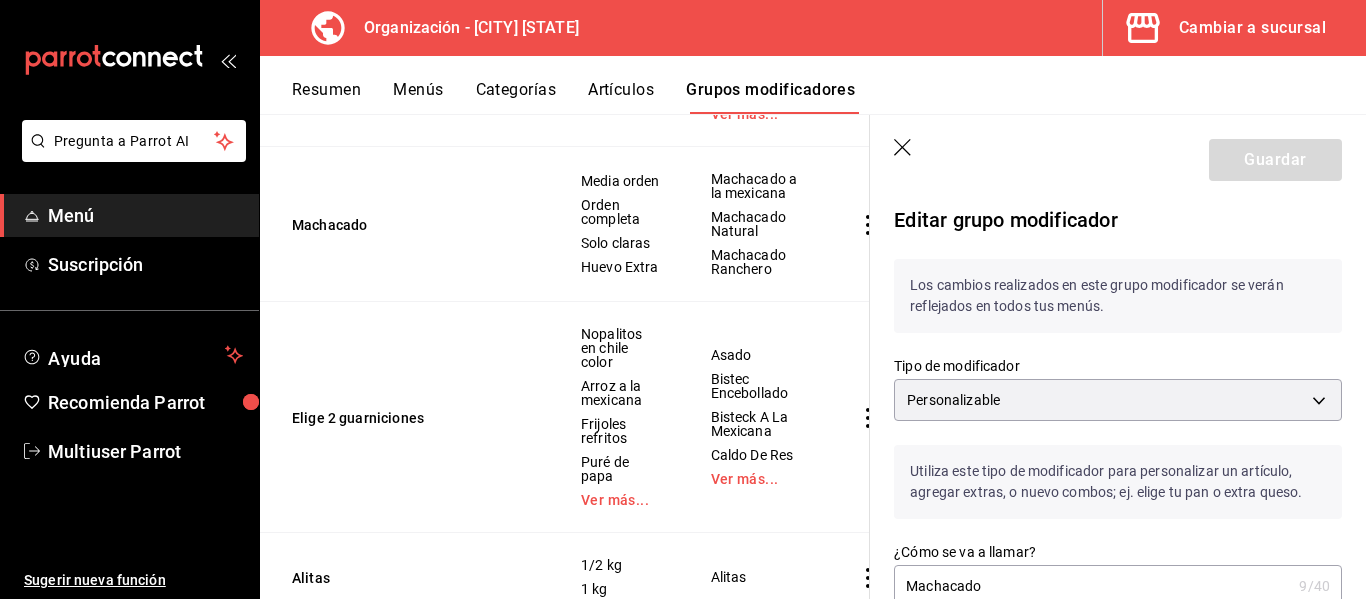 click on "Menús" at bounding box center (418, 97) 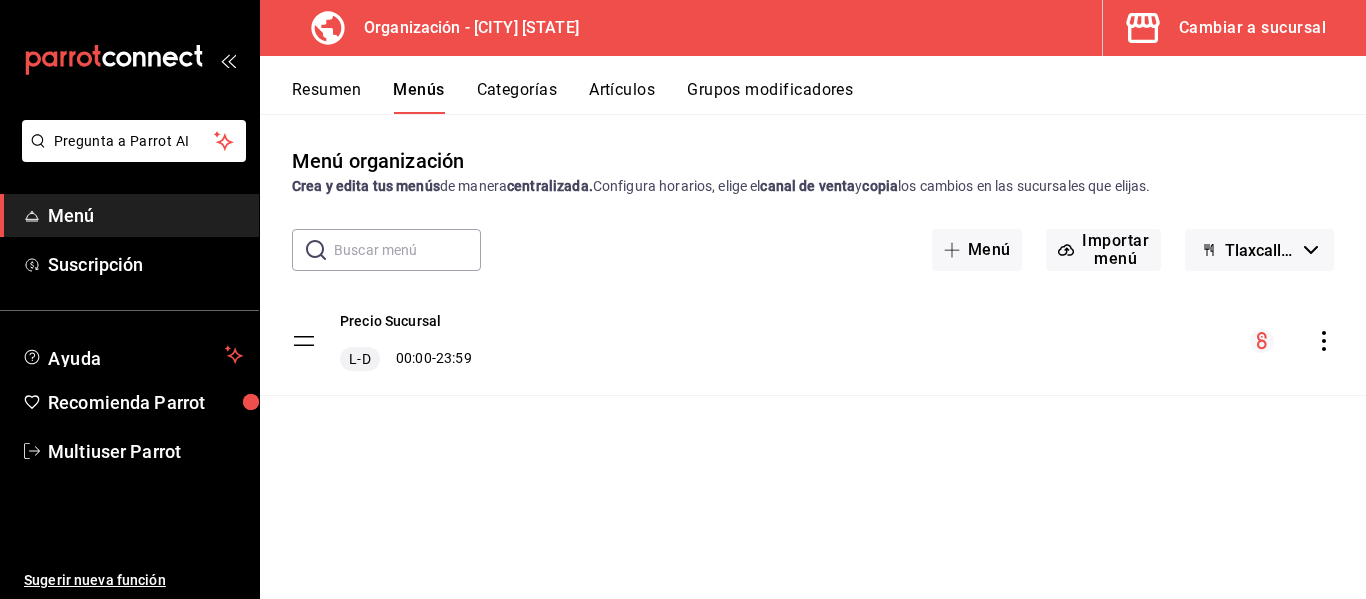 click on "Resumen" at bounding box center [326, 97] 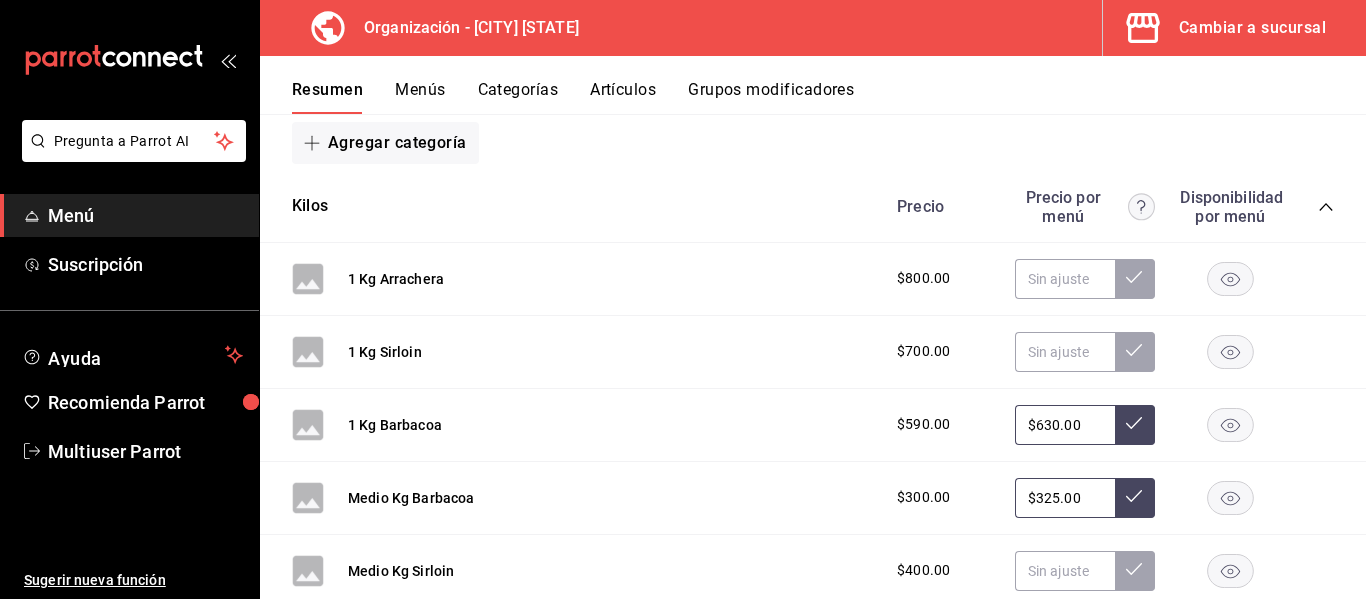 scroll, scrollTop: 64, scrollLeft: 0, axis: vertical 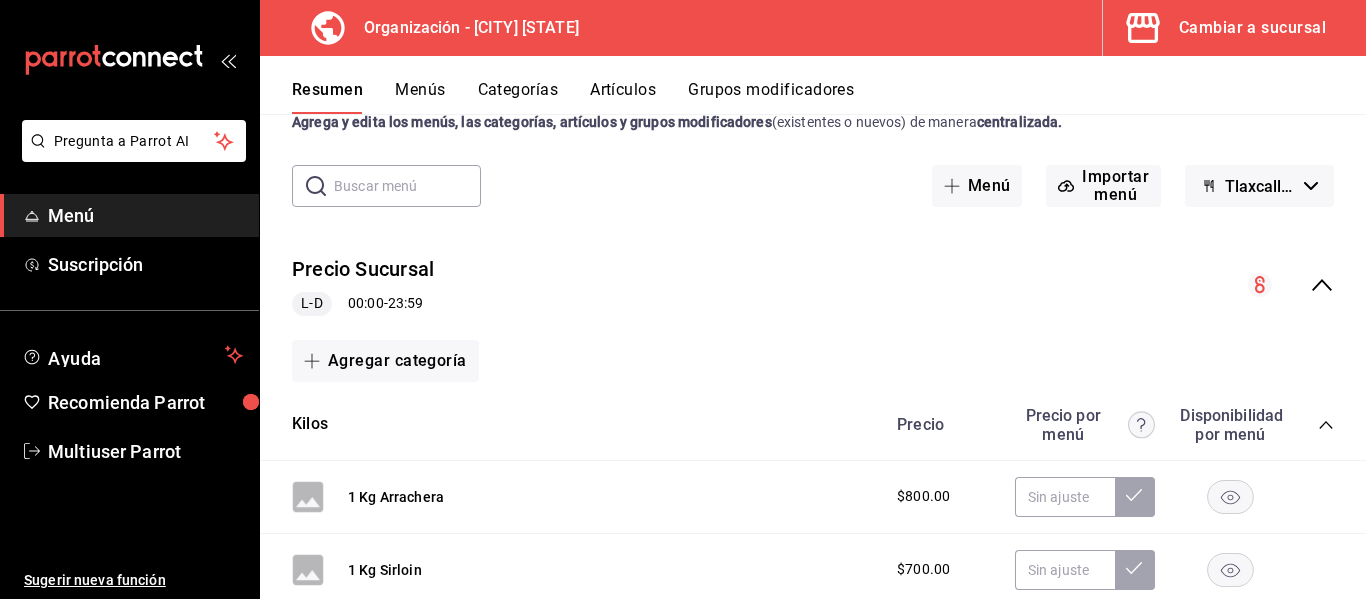 click 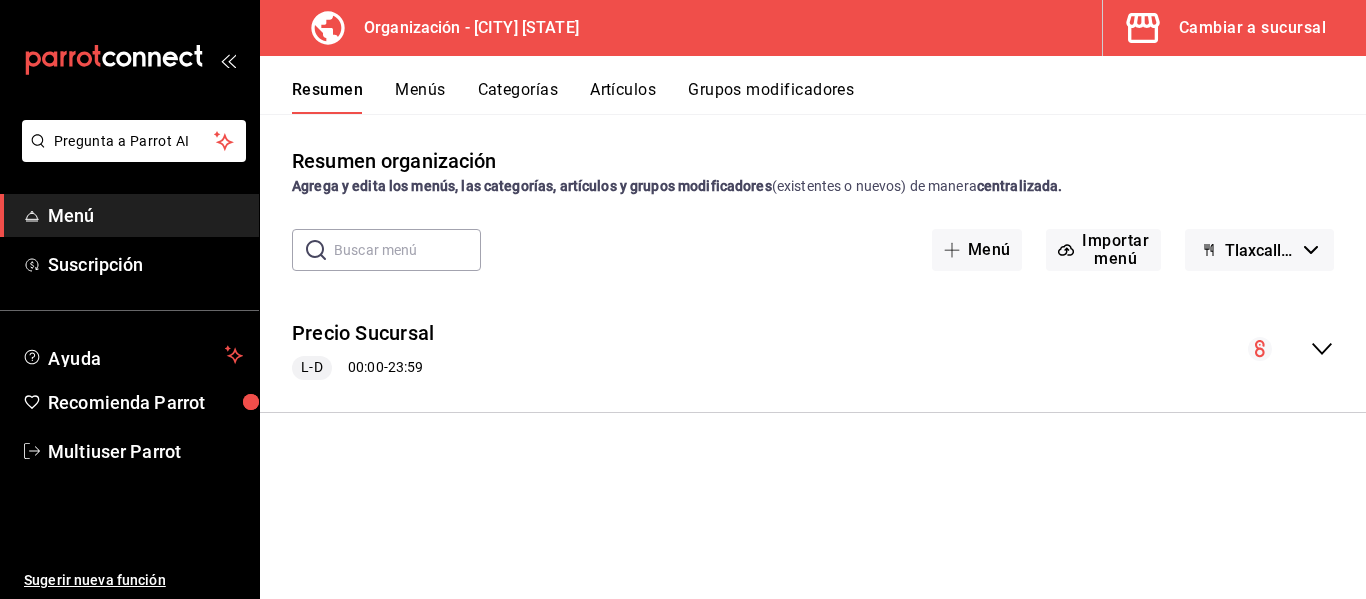 click 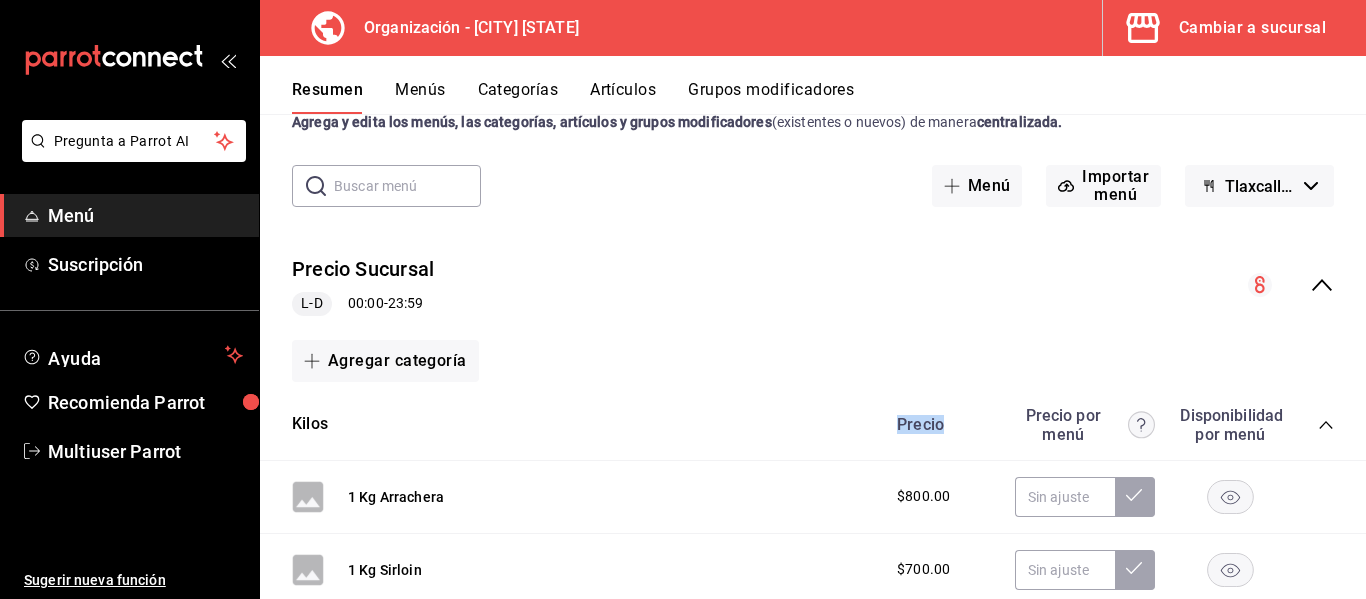 click 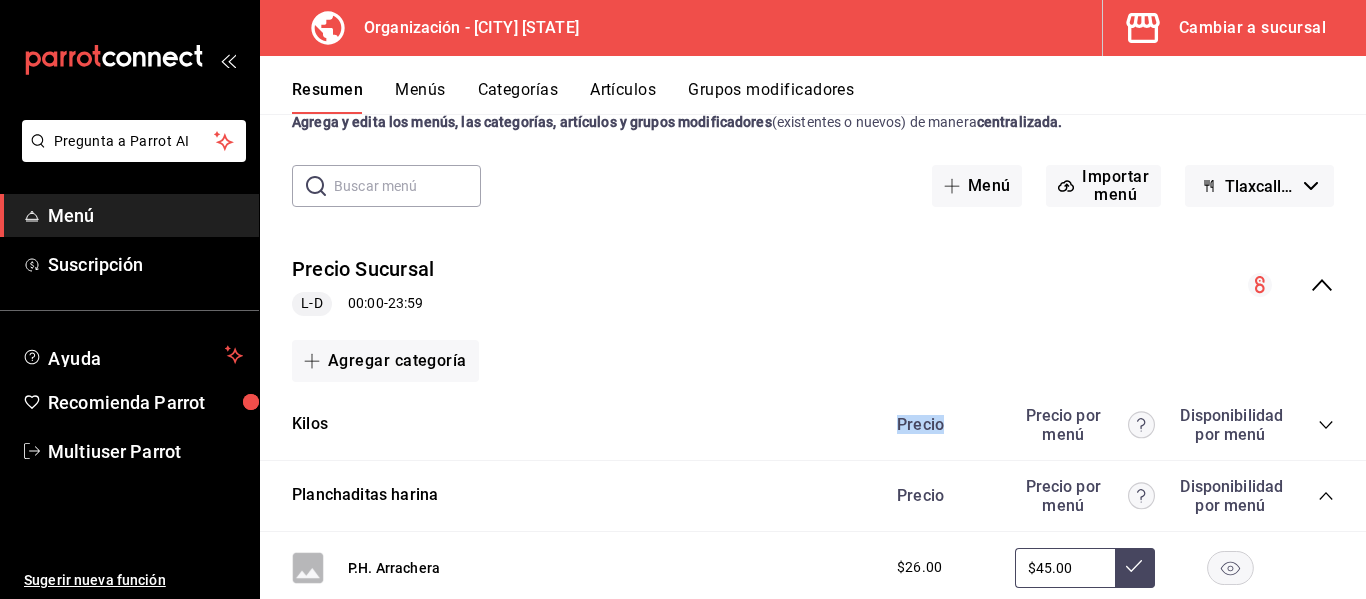 click 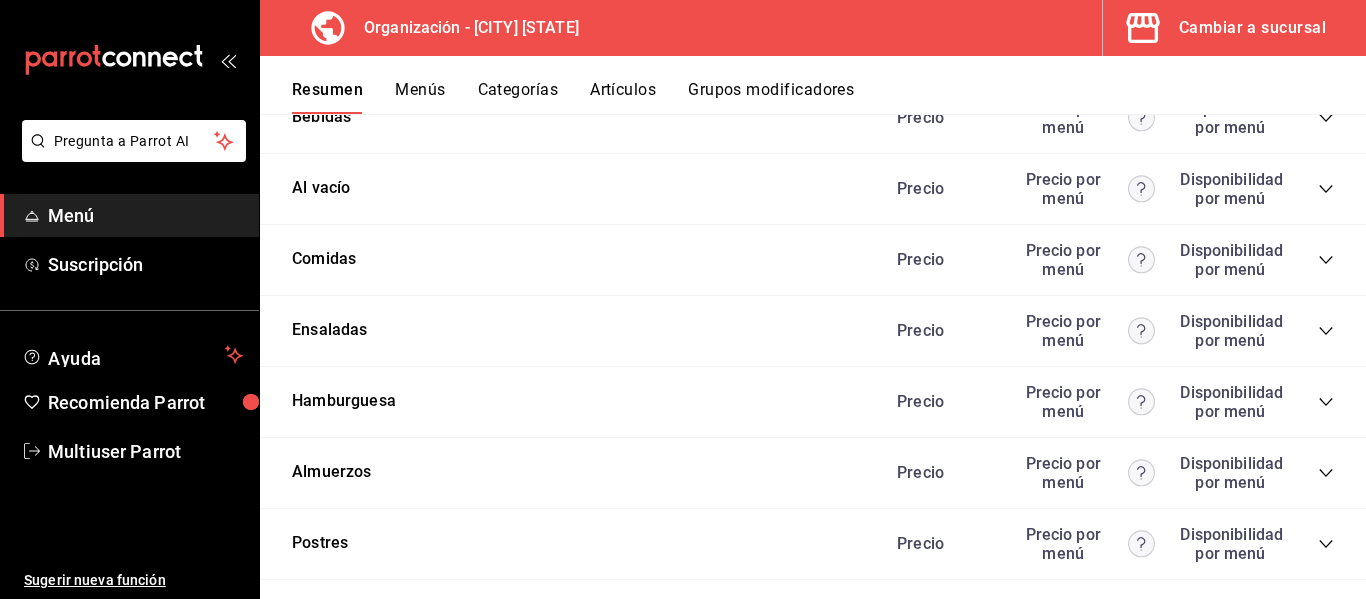 scroll, scrollTop: 867, scrollLeft: 0, axis: vertical 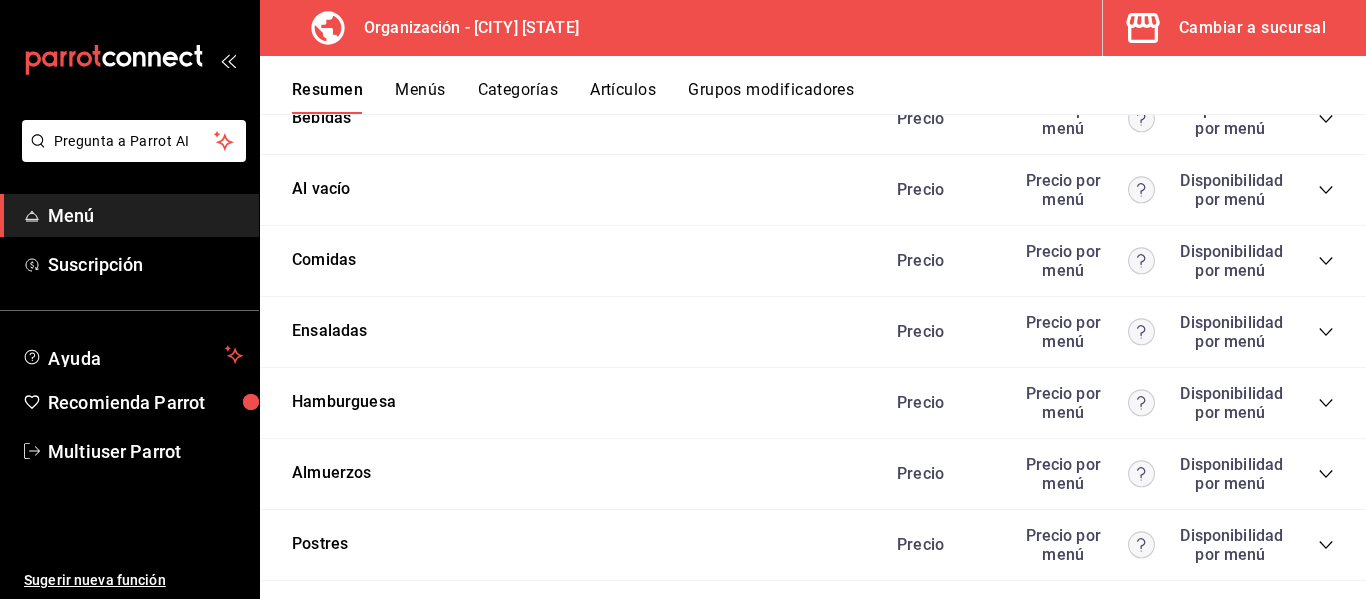 click 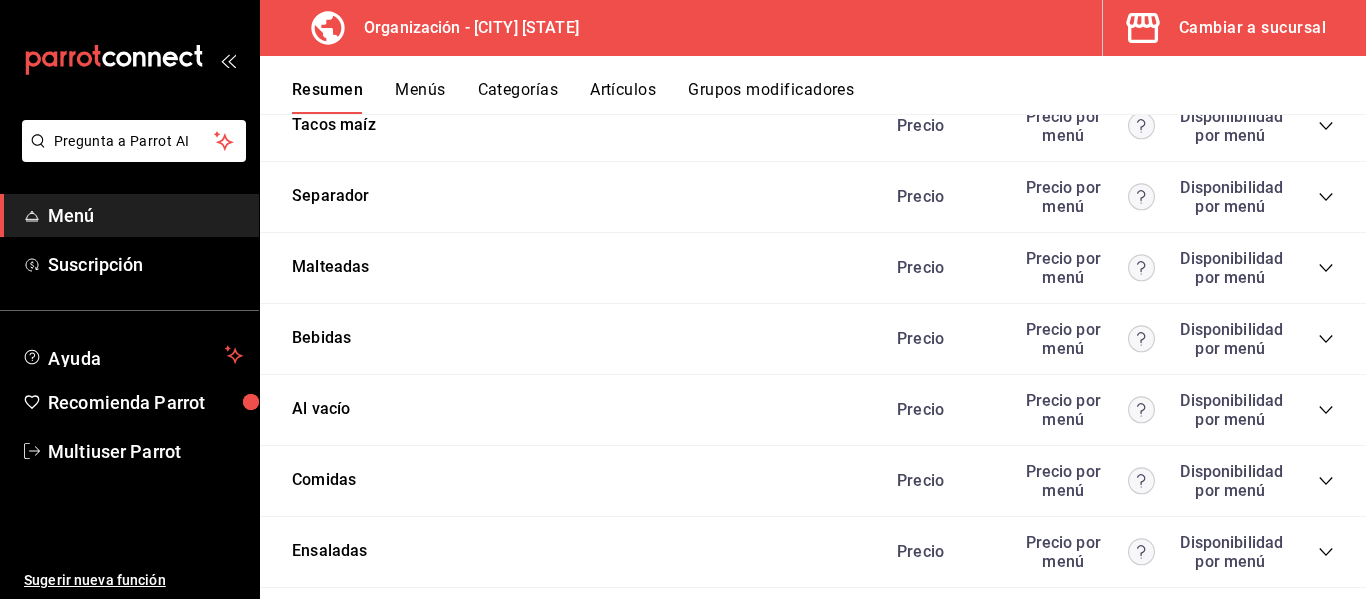 scroll, scrollTop: 188, scrollLeft: 0, axis: vertical 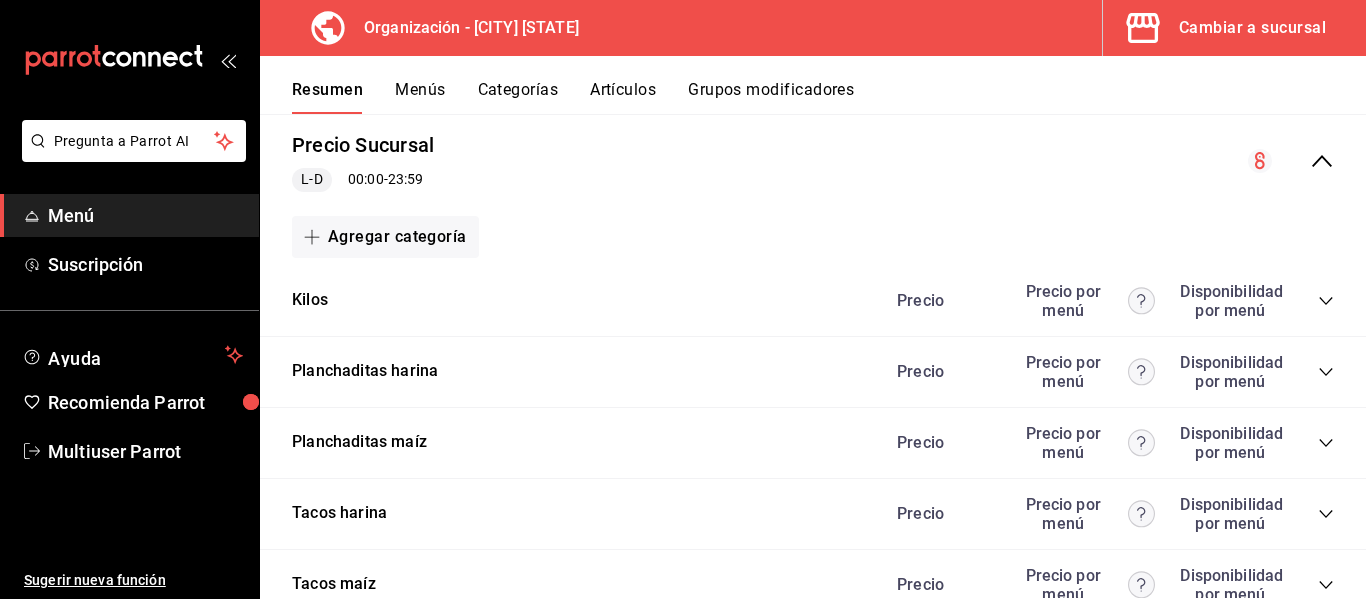 click 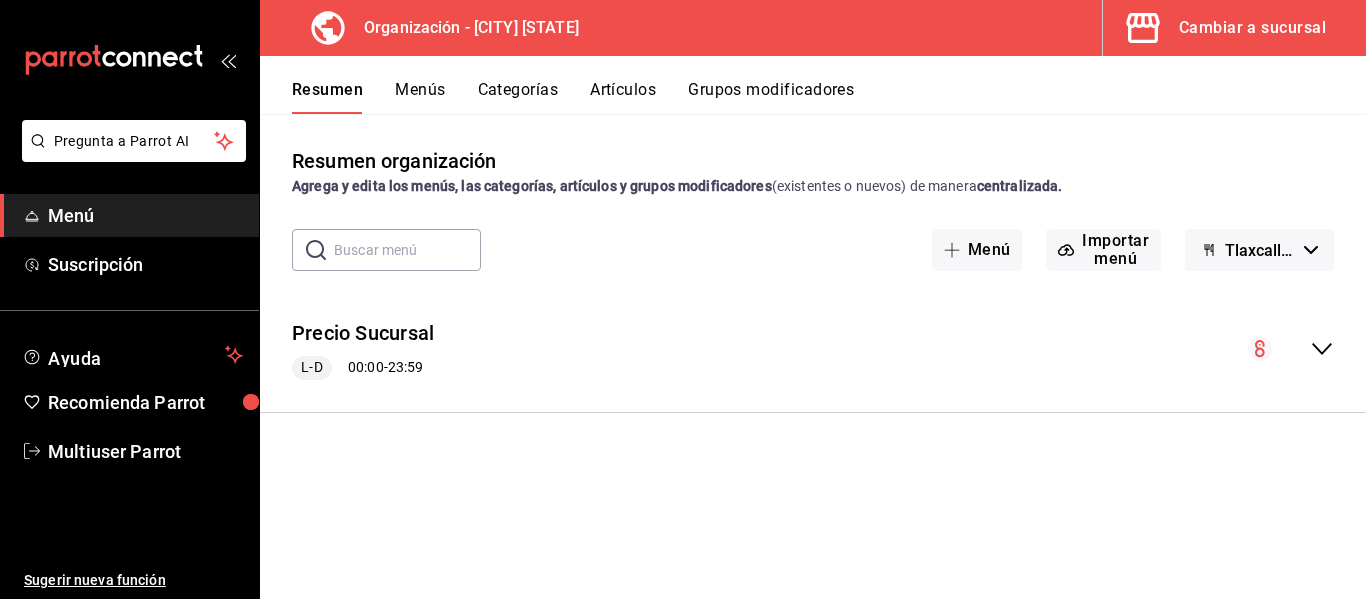scroll, scrollTop: 0, scrollLeft: 0, axis: both 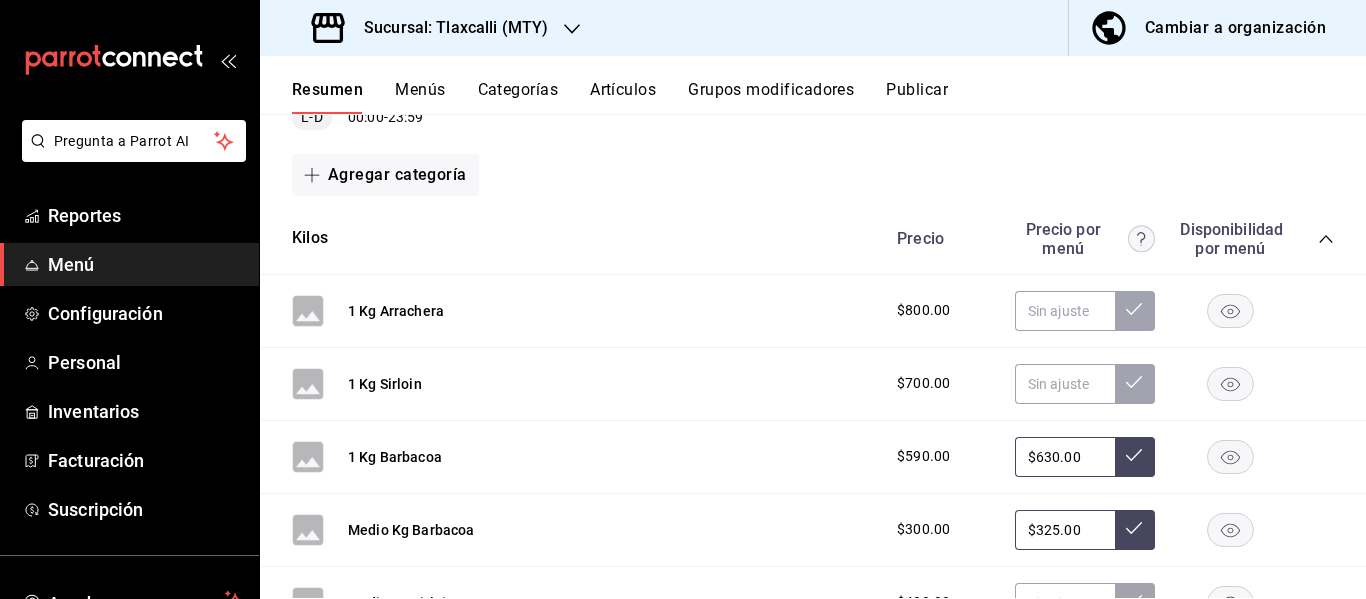 click 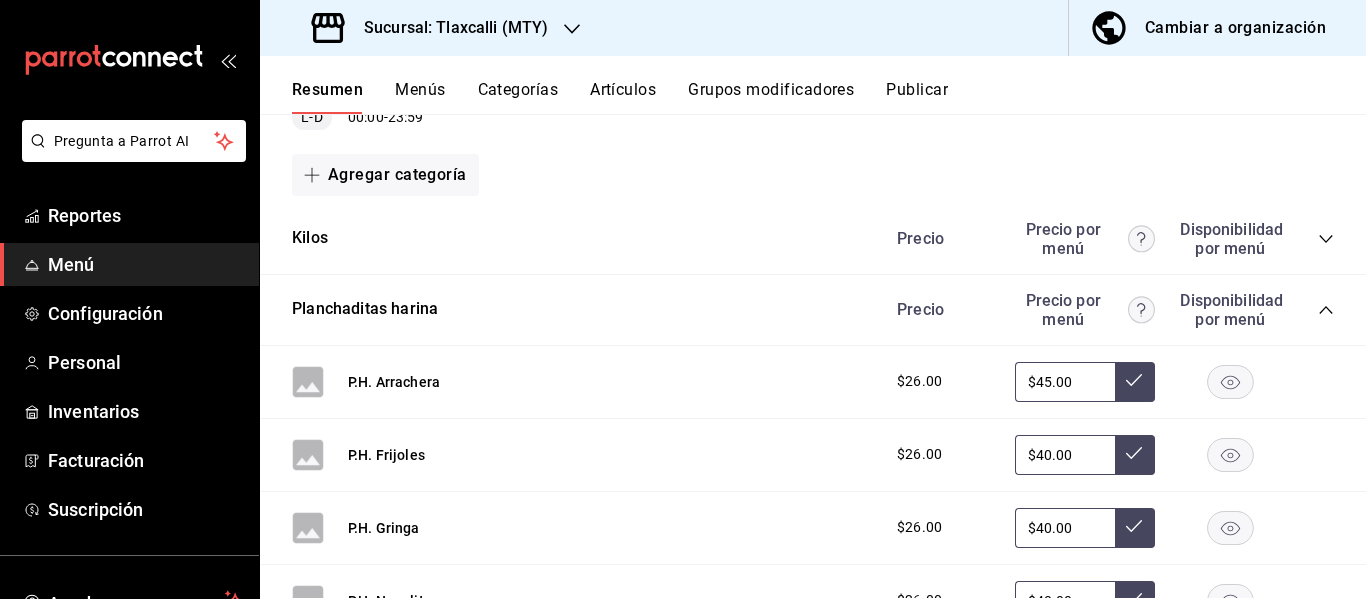 click 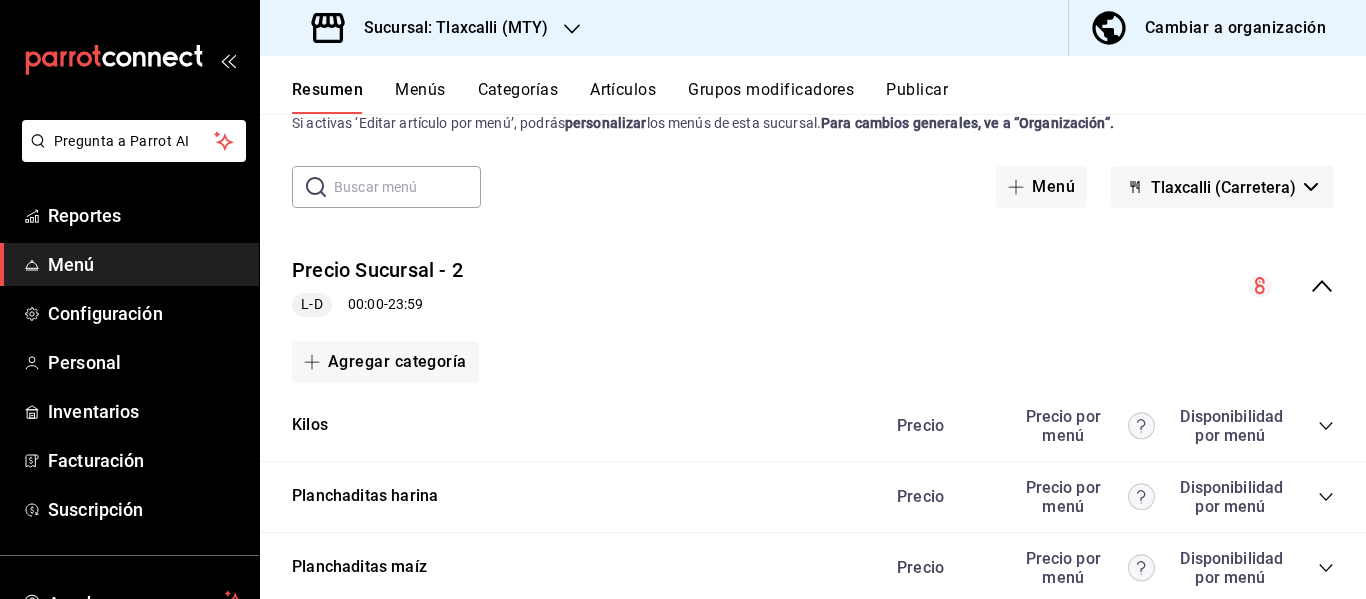 scroll, scrollTop: 0, scrollLeft: 0, axis: both 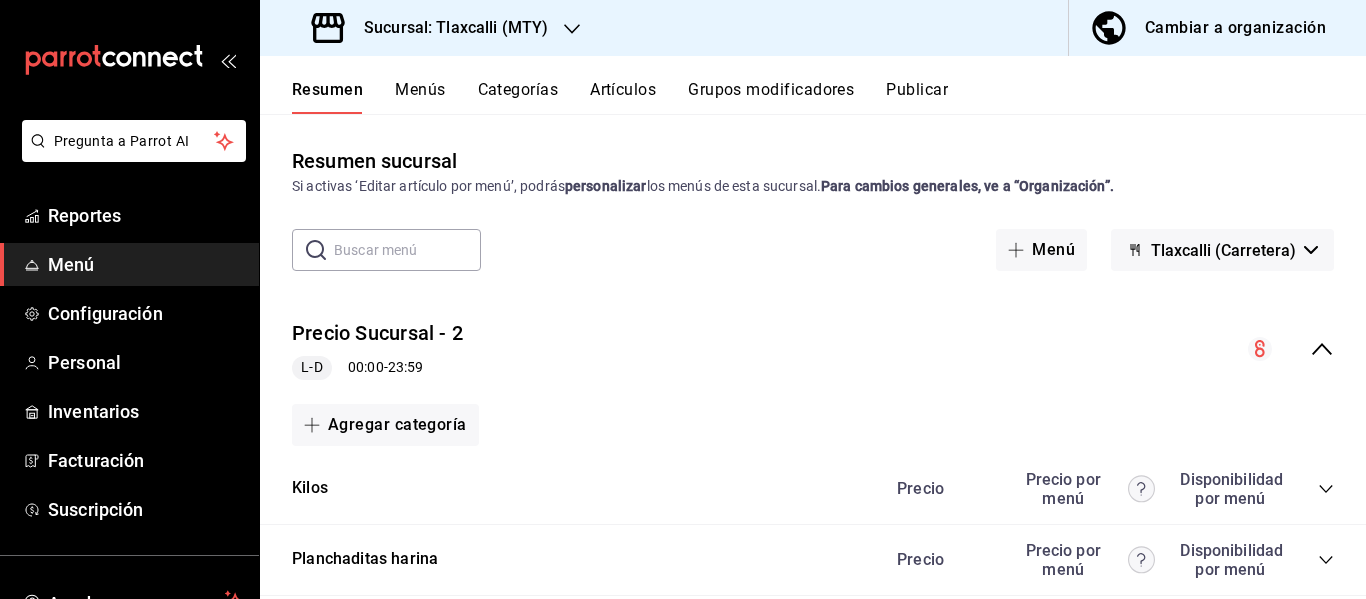 click 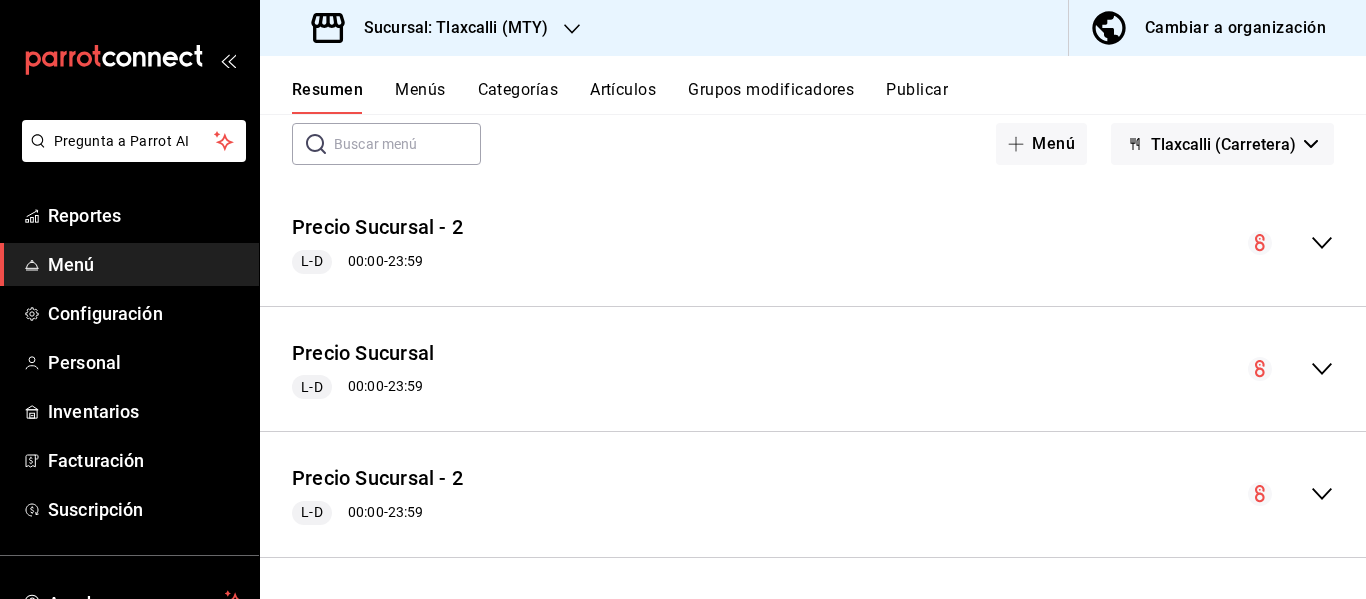 scroll, scrollTop: 103, scrollLeft: 0, axis: vertical 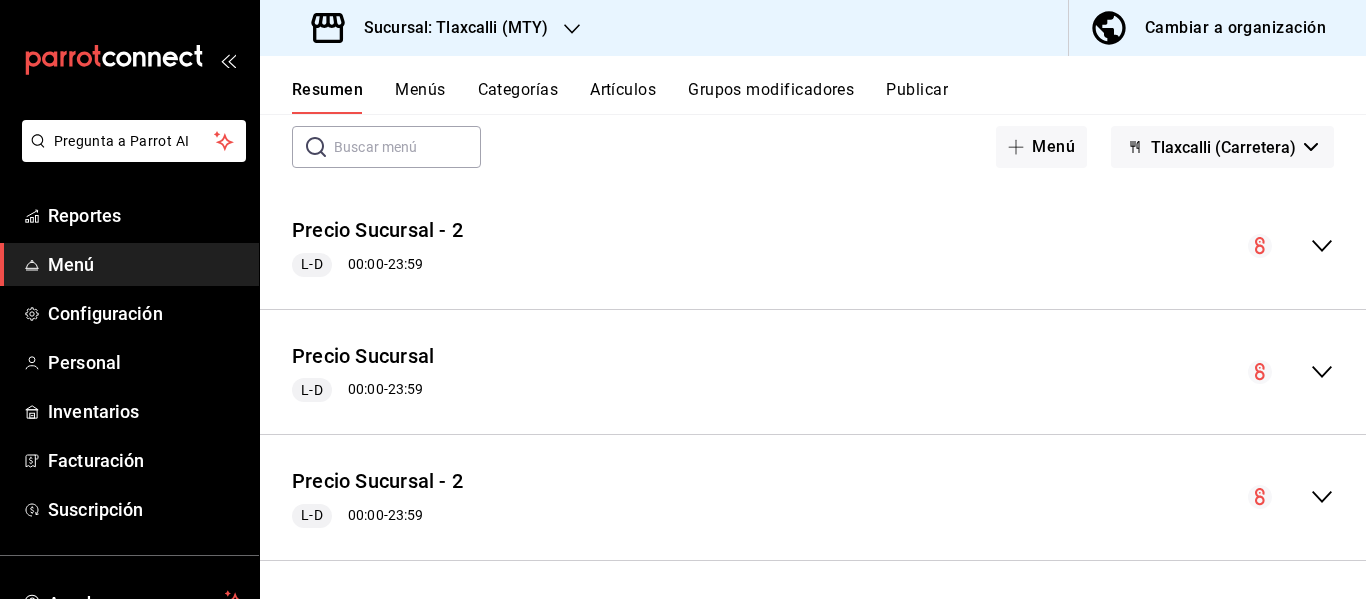 click on "Publicar" at bounding box center (917, 97) 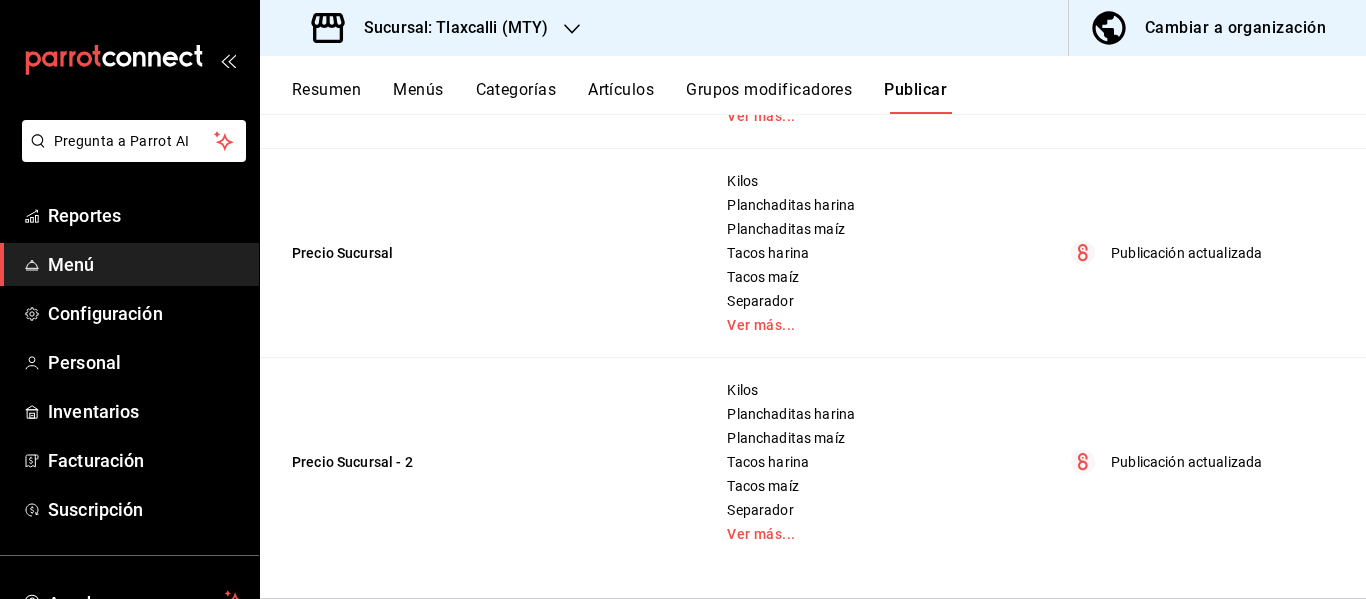 scroll, scrollTop: 0, scrollLeft: 0, axis: both 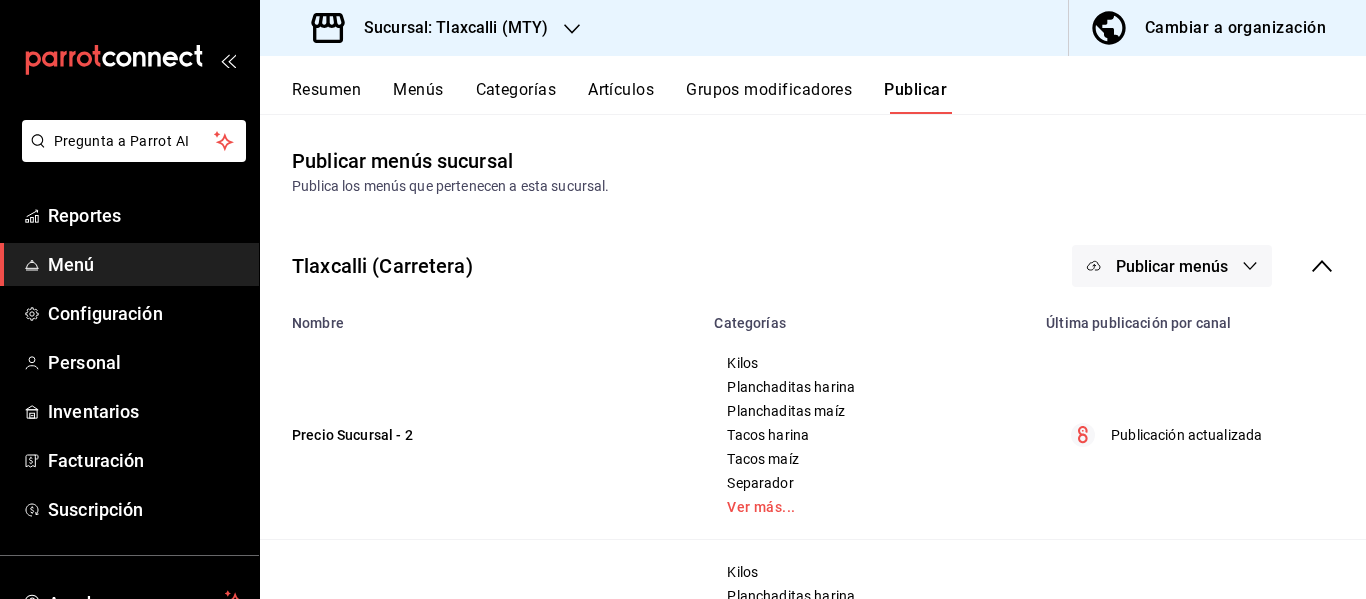 click on "Publicar menús" at bounding box center (1172, 266) 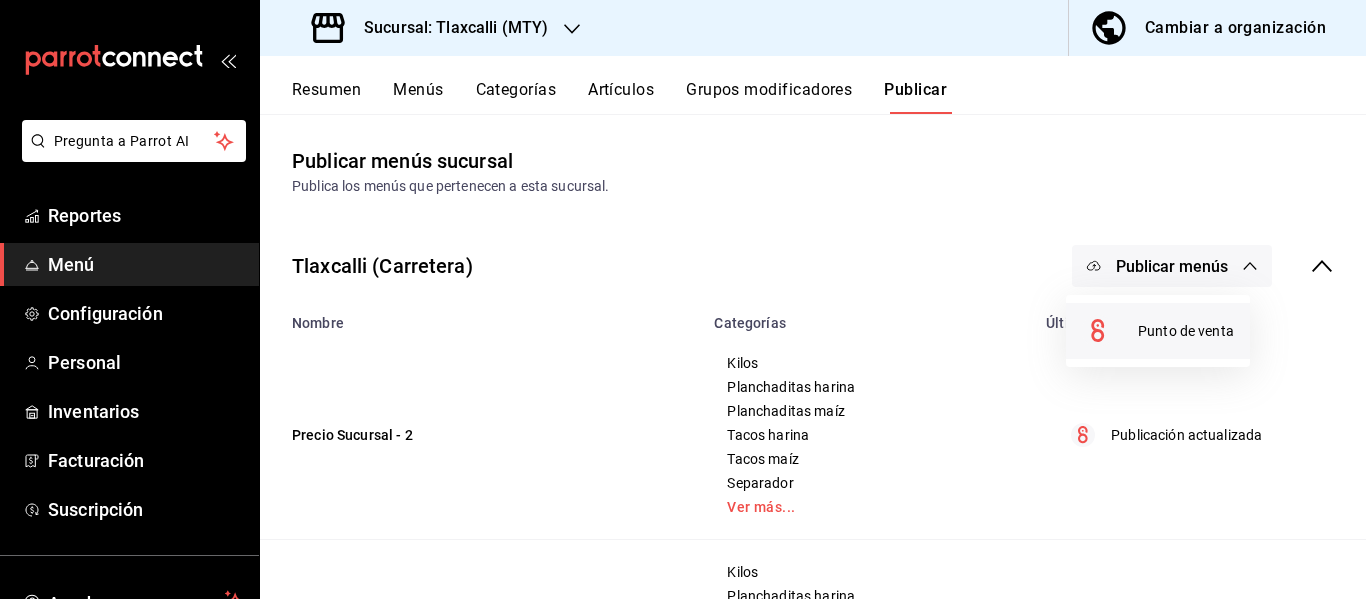 click at bounding box center [1110, 331] 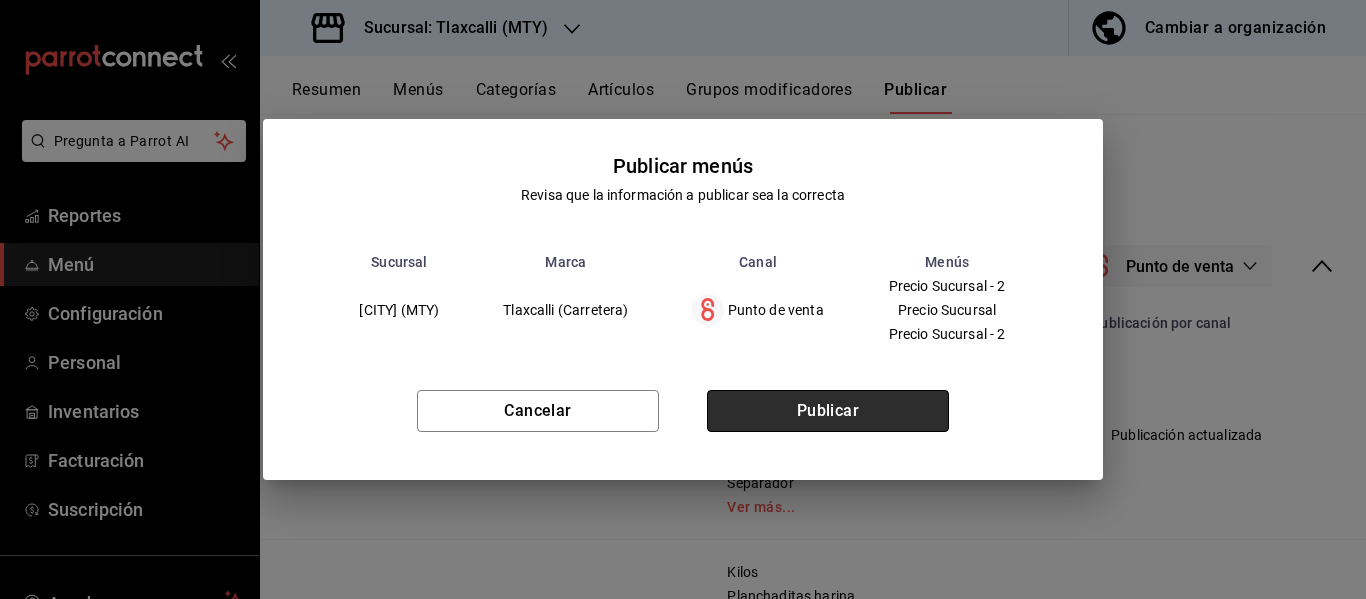 click on "Publicar" at bounding box center (828, 411) 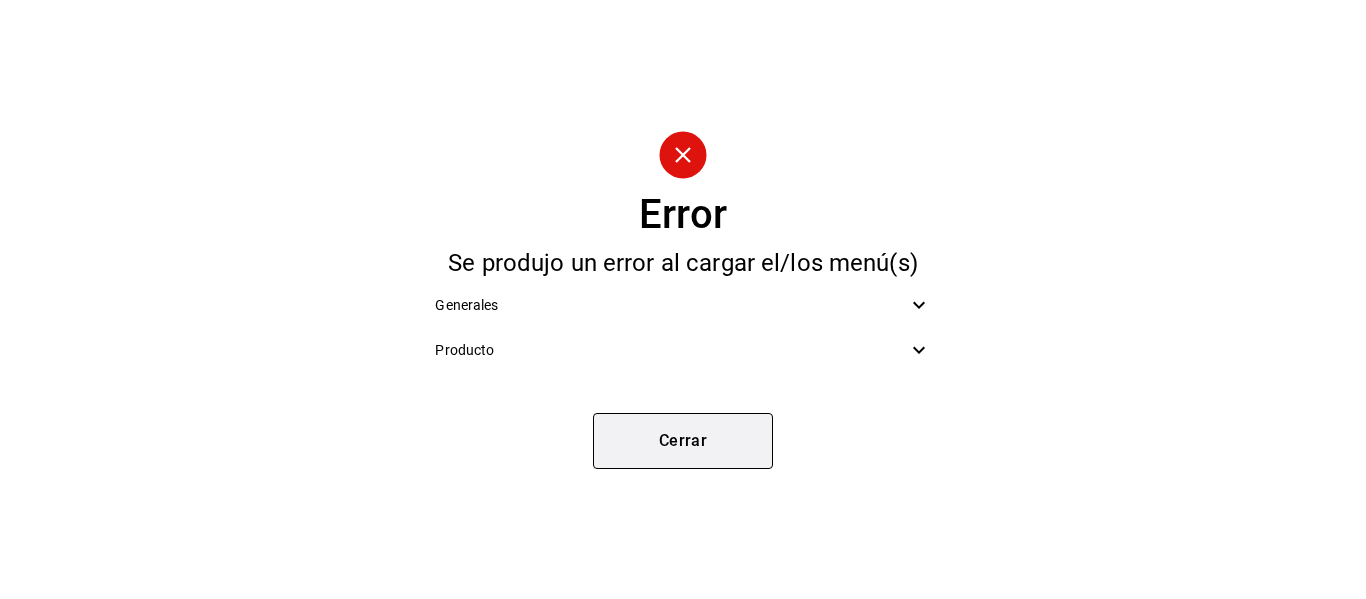 click on "Cerrar" at bounding box center (683, 441) 